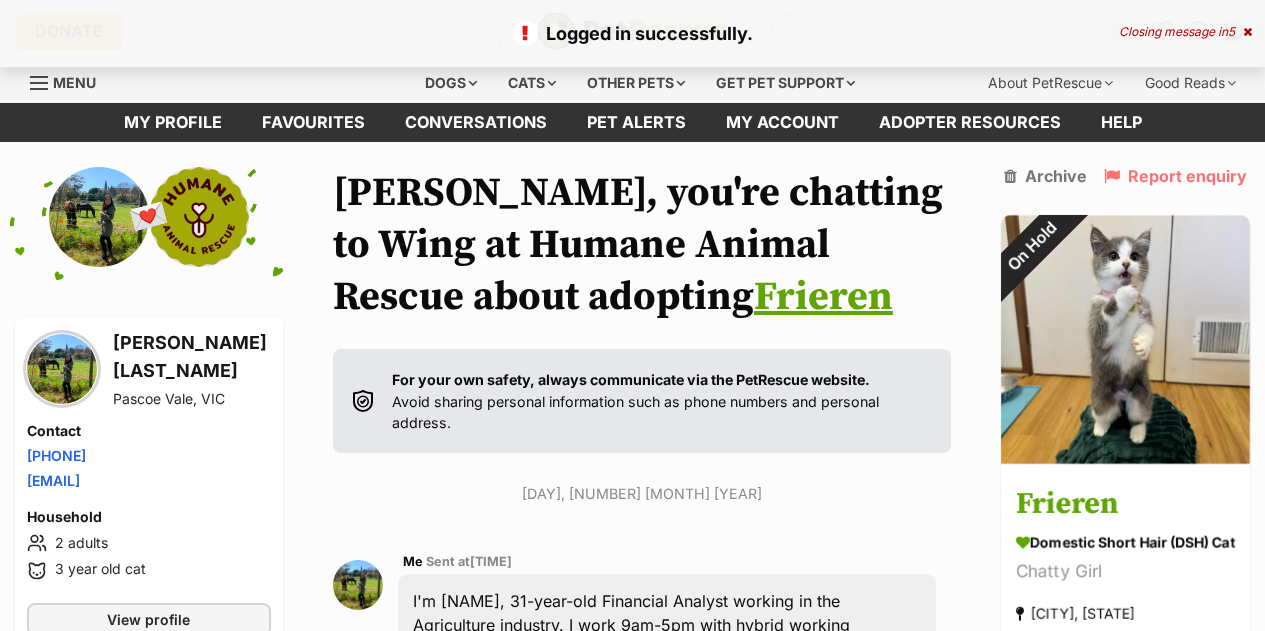 scroll, scrollTop: 660, scrollLeft: 0, axis: vertical 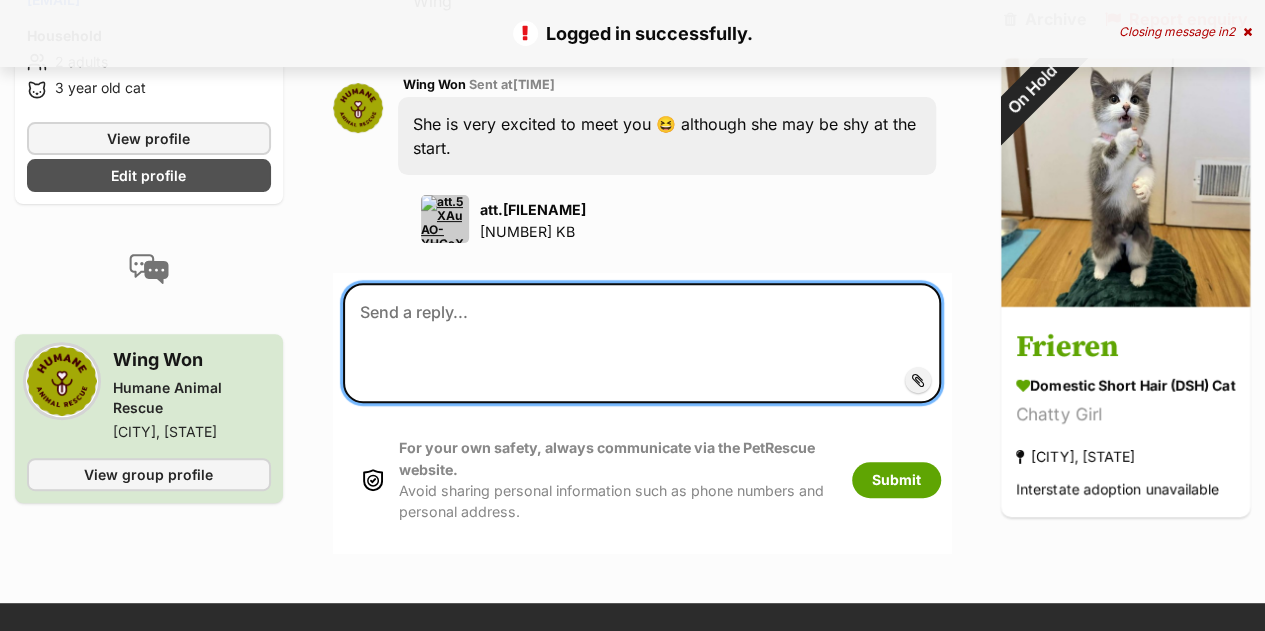 click at bounding box center [642, 343] 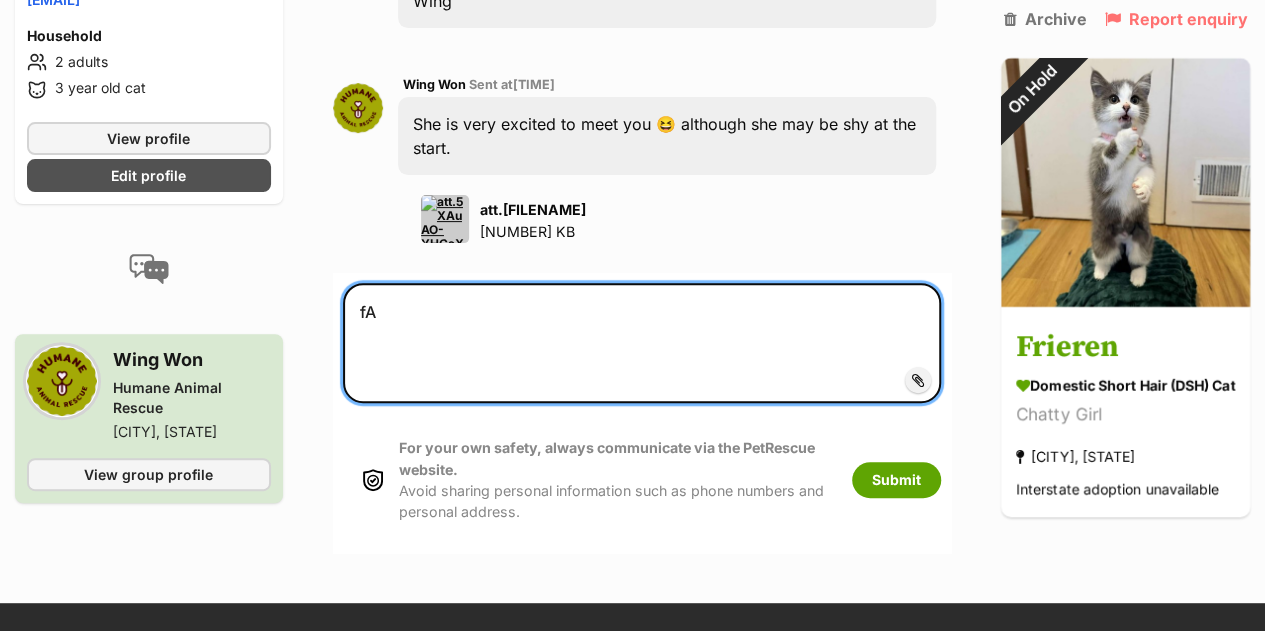 type on "f" 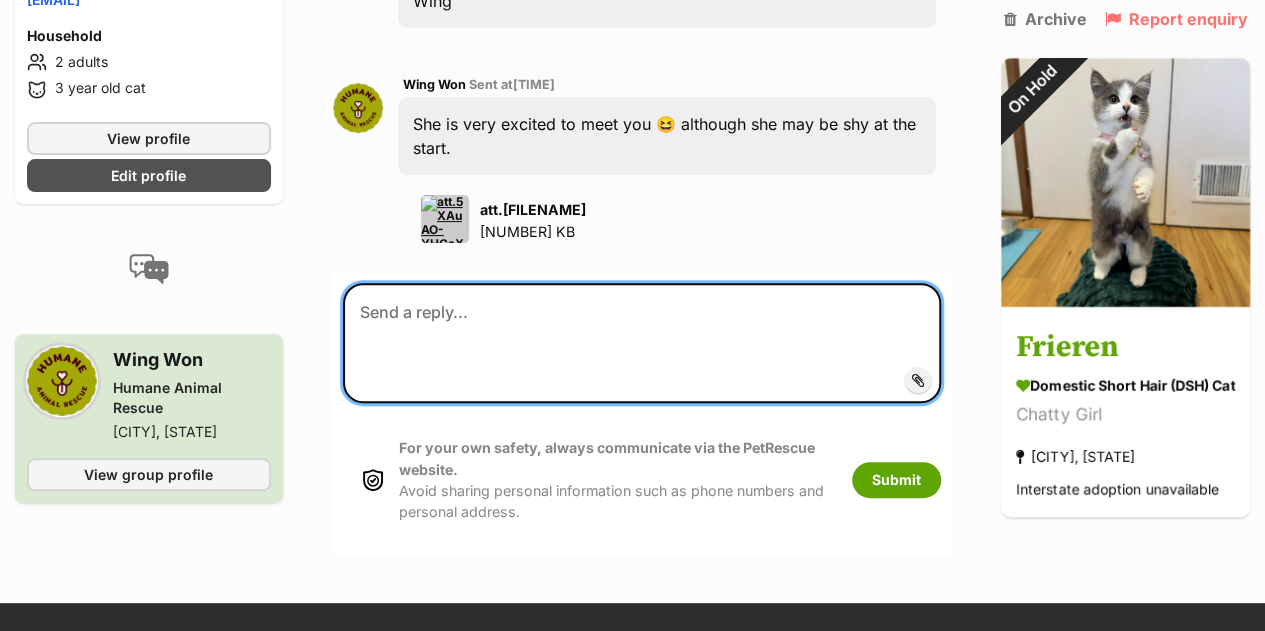 type on "a" 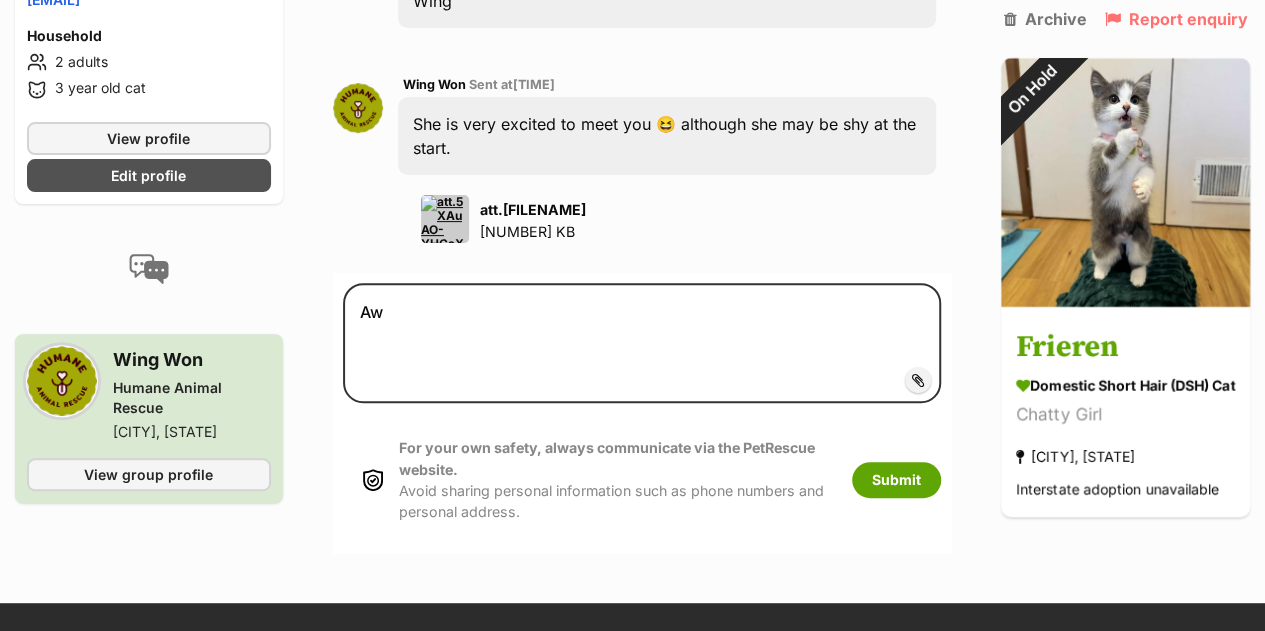 click at bounding box center (445, 219) 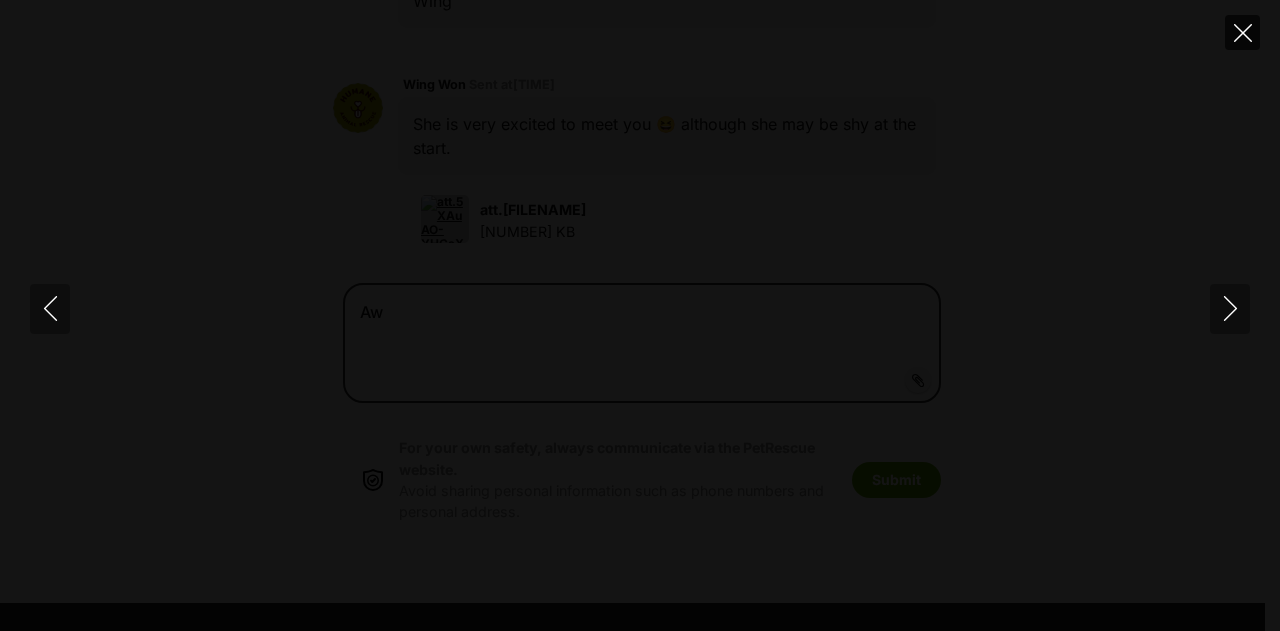click at bounding box center [1242, 32] 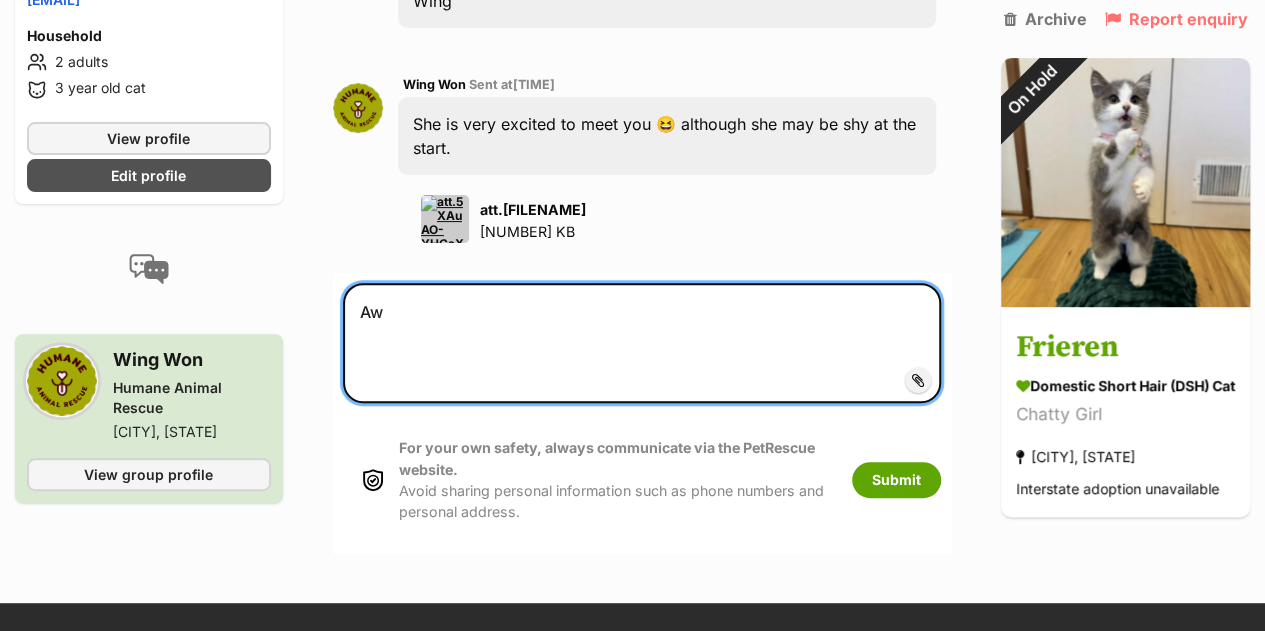 click on "Aw" at bounding box center (642, 343) 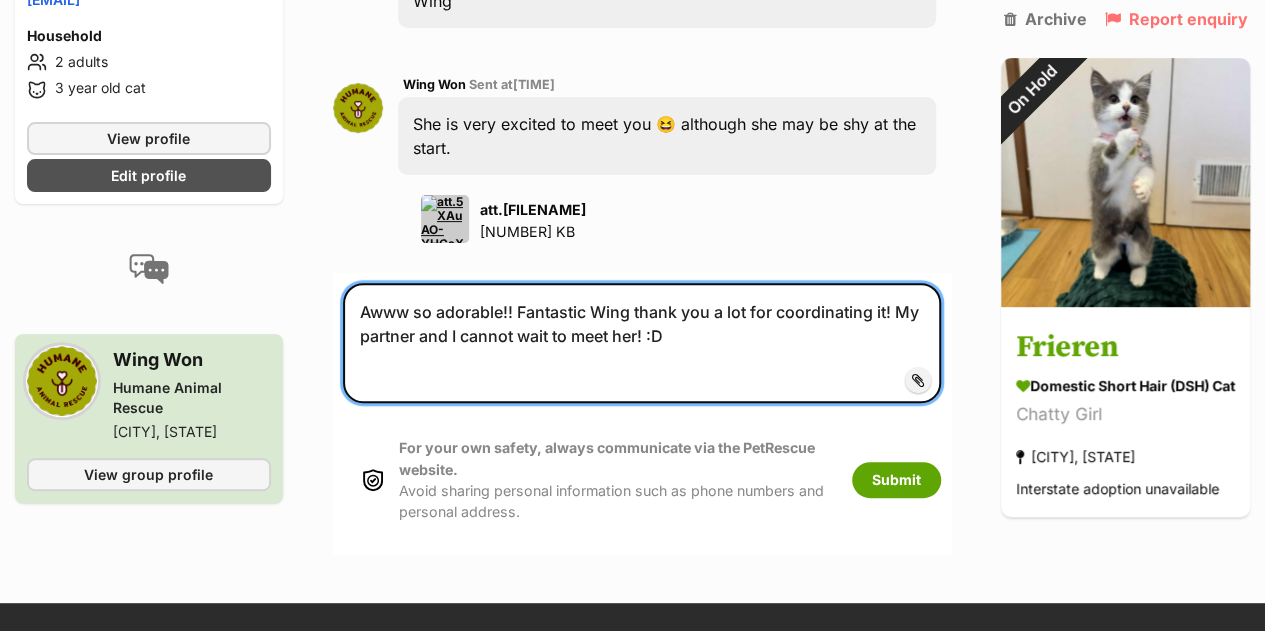 click on "Awww so adorable!! Fantastic Wing thank you a lot for coordinating it! My partner and I cannot wait to meet her! :D" at bounding box center (642, 343) 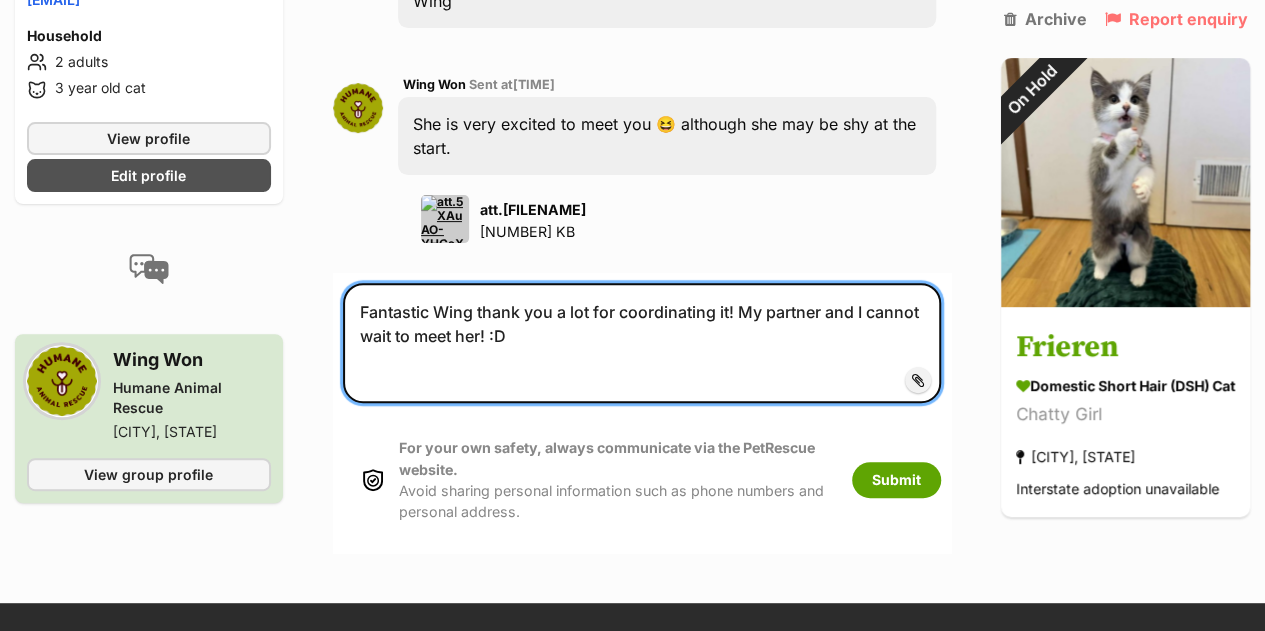 click on "Fantastic Wing thank you a lot for coordinating it! My partner and I cannot wait to meet her! :D" at bounding box center [642, 343] 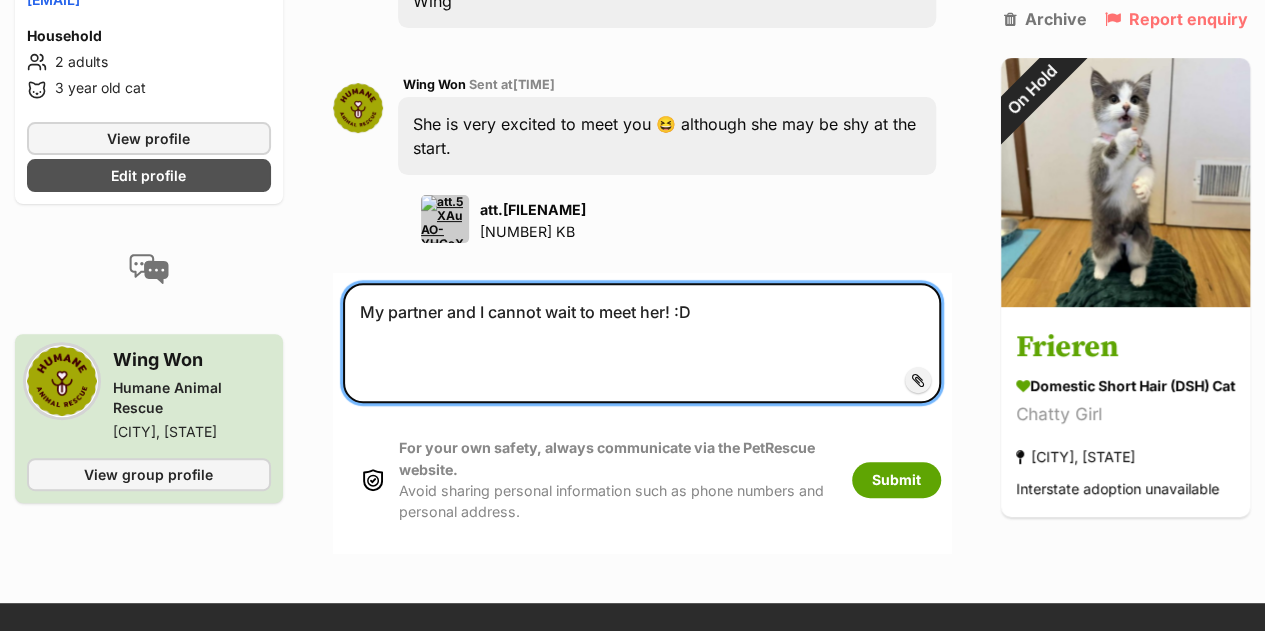 click on "Fantastic Wing thank you a lot for coordinating it! Awww so adorable!! My partner and I cannot wait to meet her! :D" at bounding box center (642, 343) 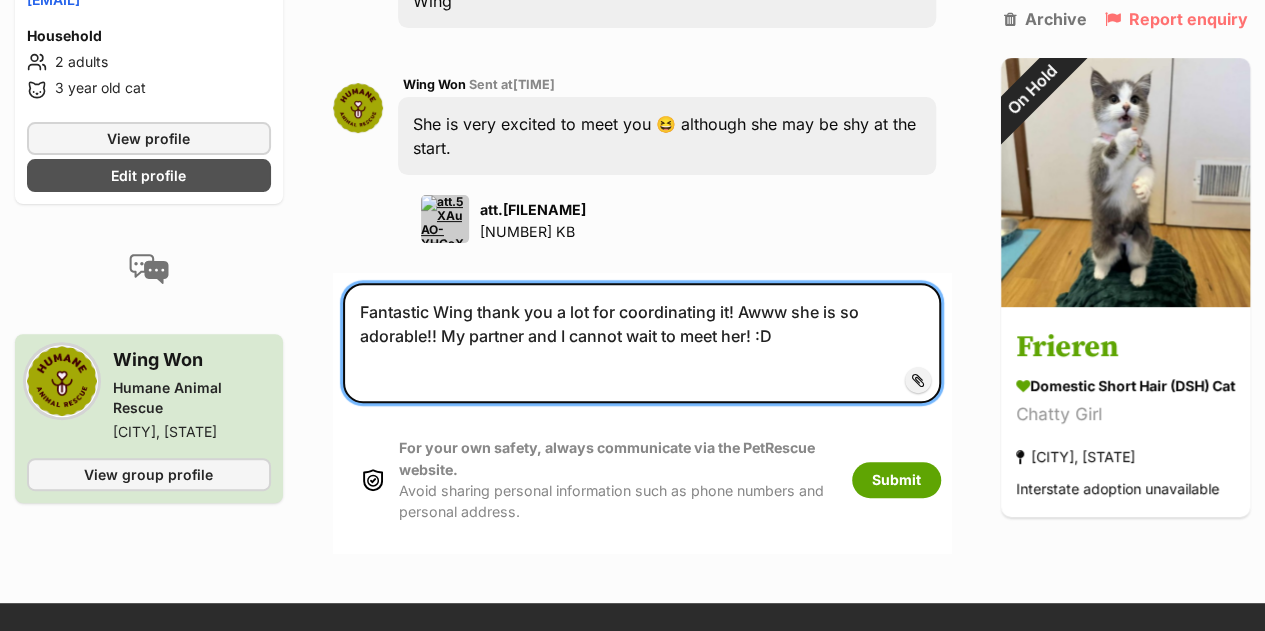 click on "Fantastic Wing thank you a lot for coordinating it! Awww she is so adorable!! My partner and I cannot wait to meet her! :D" at bounding box center [642, 343] 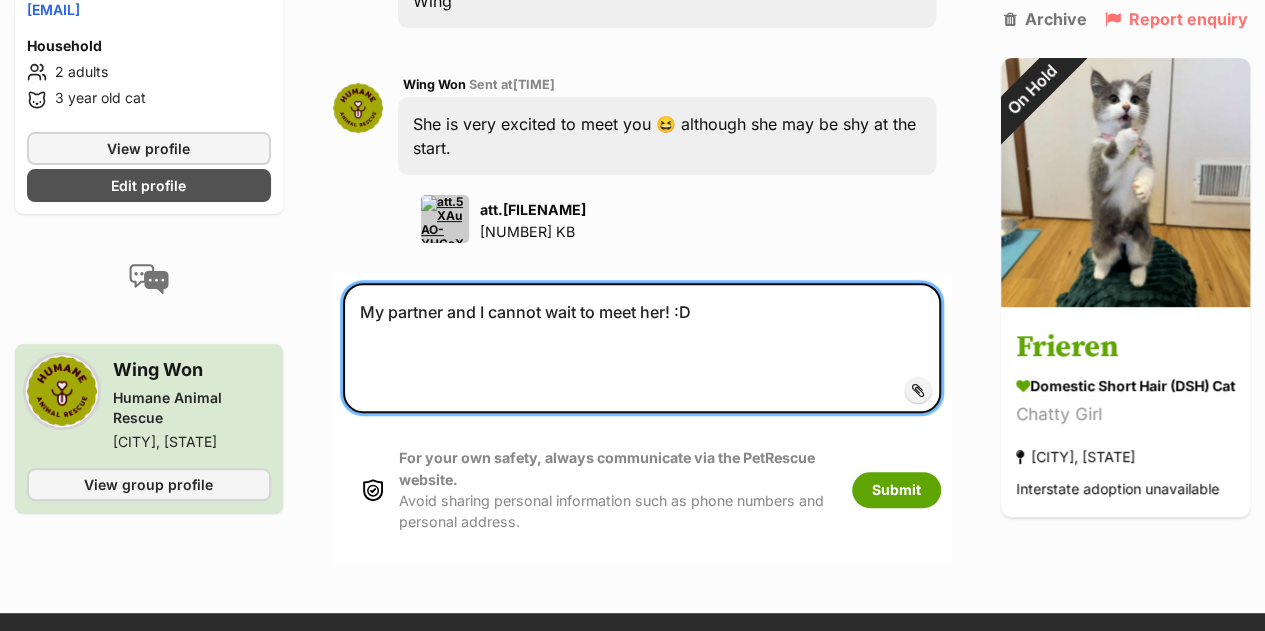 drag, startPoint x: 624, startPoint y: 425, endPoint x: 742, endPoint y: 428, distance: 118.03813 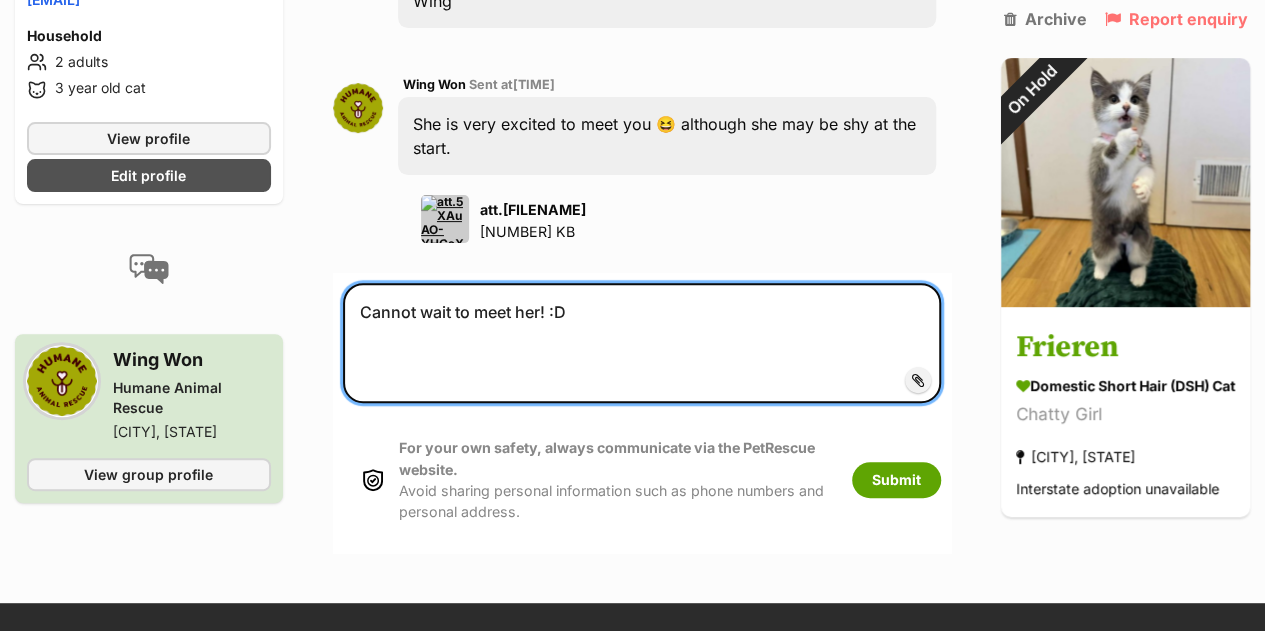 click on "Fantastic Wing thank you a lot for coordinating it! Awww she is so adorable!! Totally understand if she may be shy at the start - Bobo was shy when I first met him as well. Cannot wait to meet her! :D" at bounding box center [642, 343] 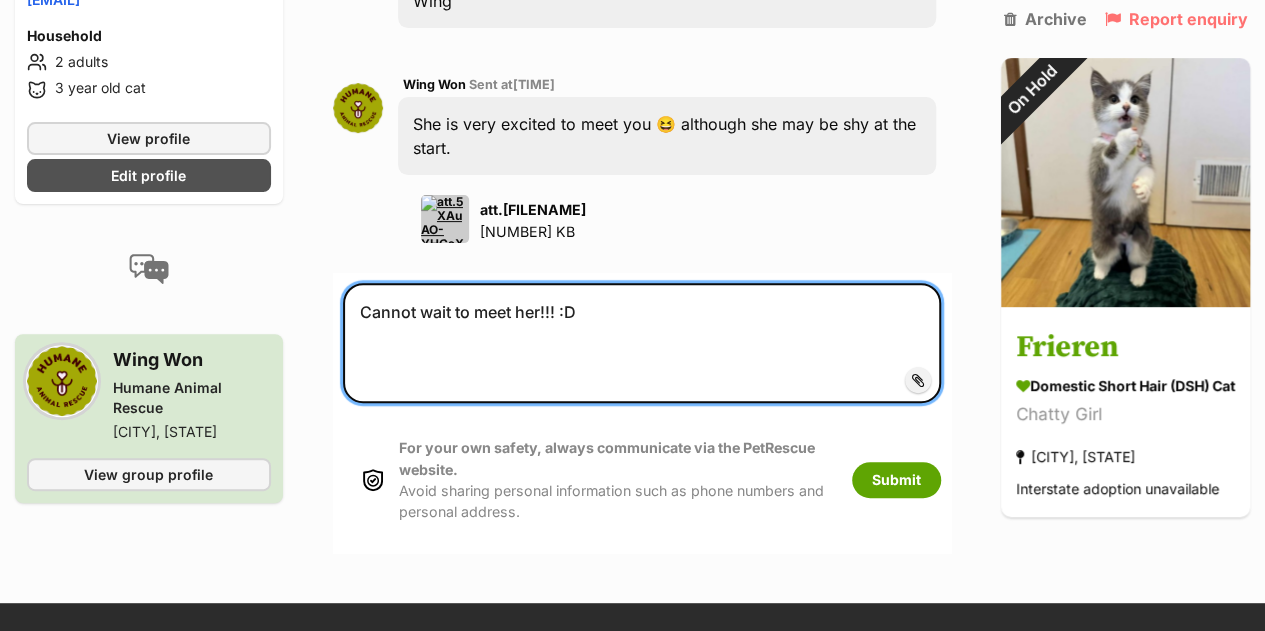 click on "Fantastic Wing thank you a lot for coordinating it! Awww she is so adorable!! Totally understand if she may be shy at the start - Bobo was shy when I first met him as well. Cannot wait to meet her!!! :D" at bounding box center [642, 343] 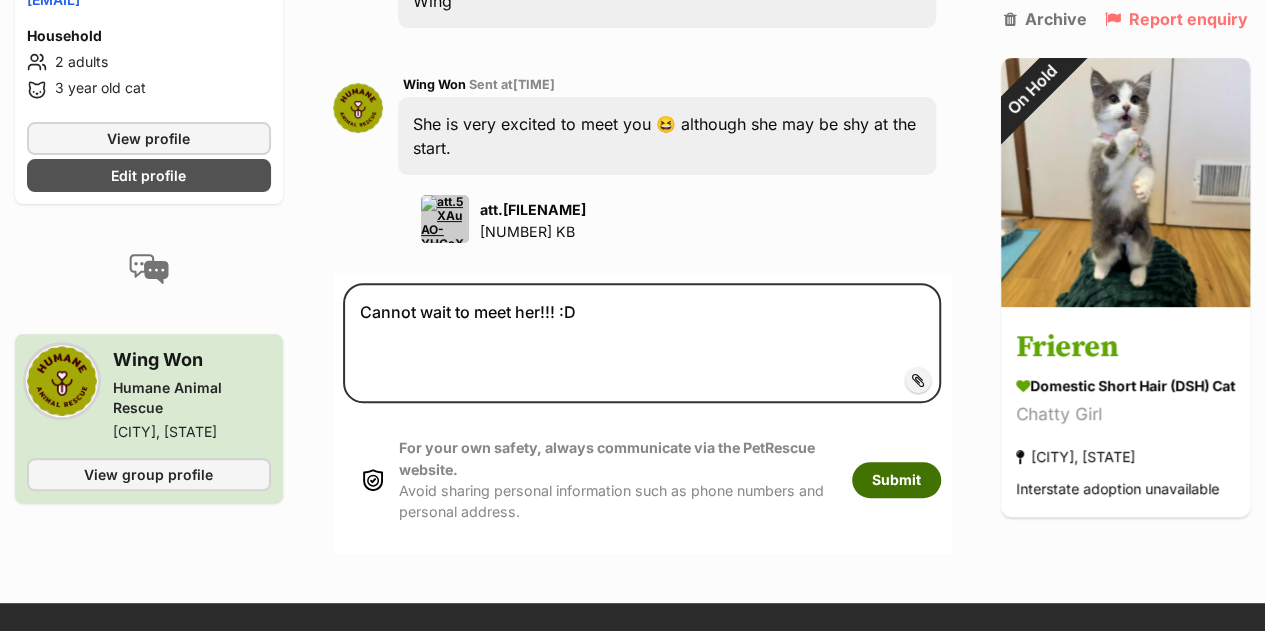 click on "Submit" at bounding box center (896, 480) 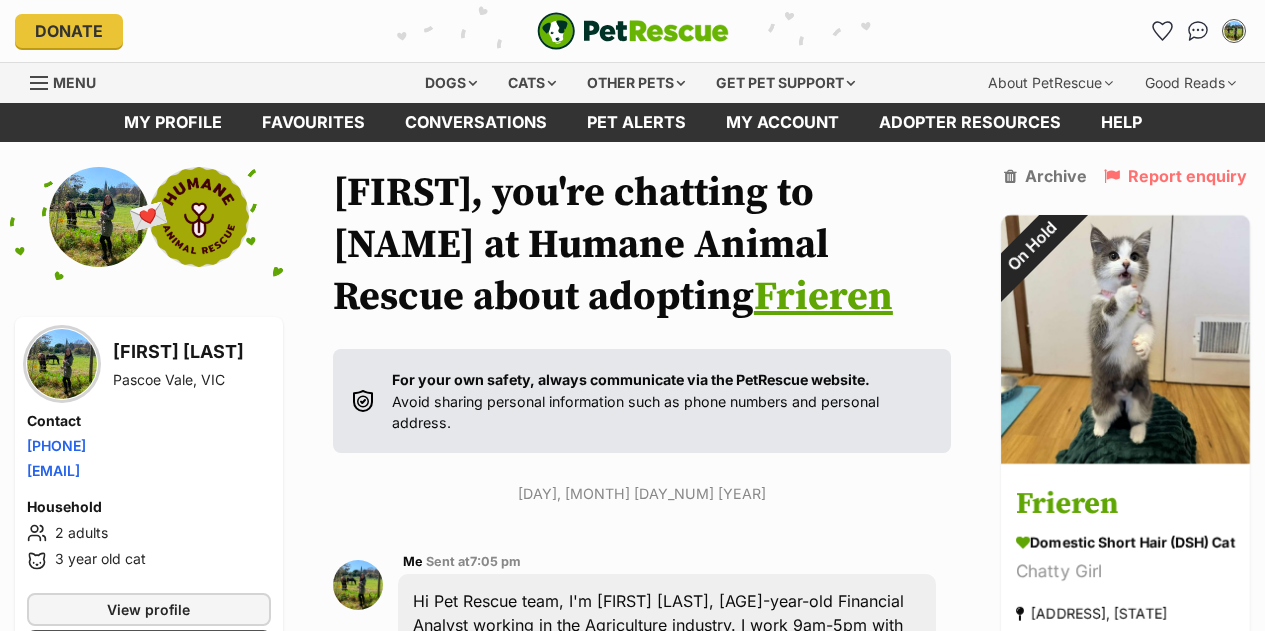 scroll, scrollTop: 3764, scrollLeft: 0, axis: vertical 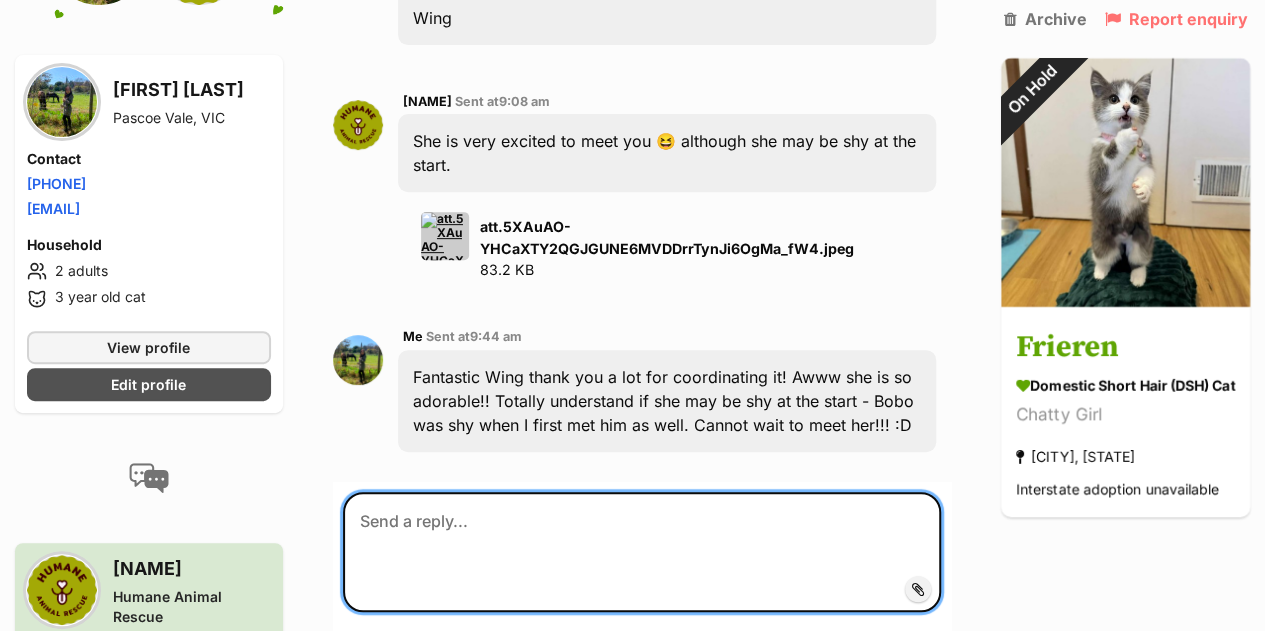 click at bounding box center (642, 552) 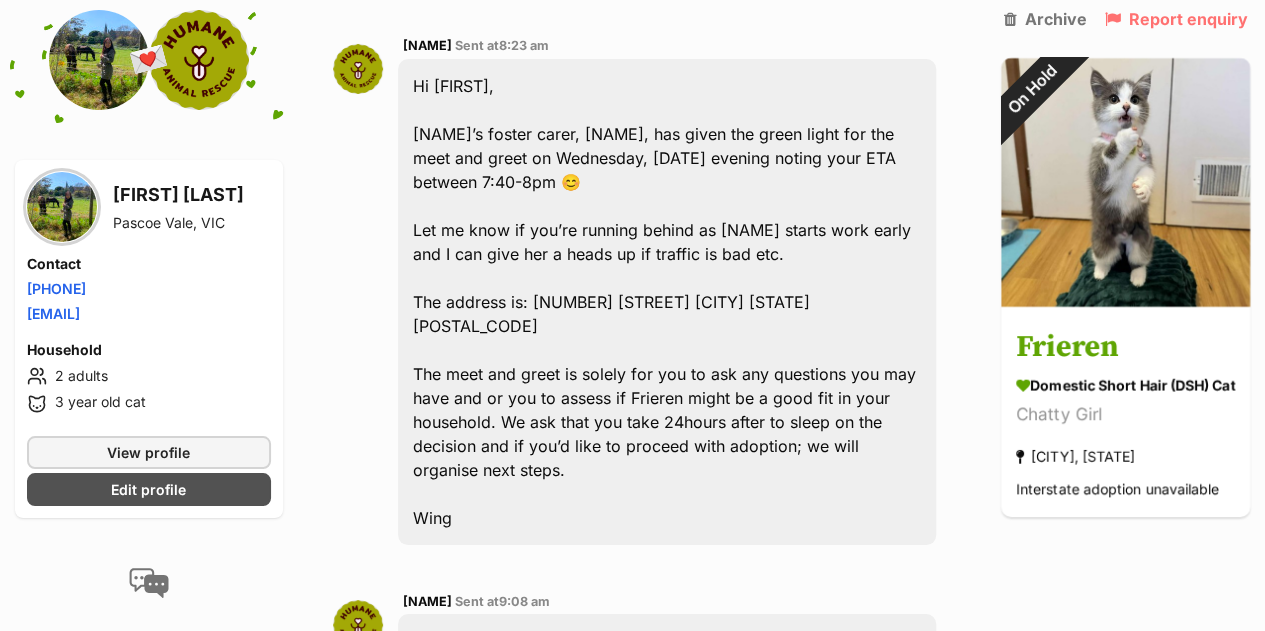 scroll, scrollTop: 3699, scrollLeft: 0, axis: vertical 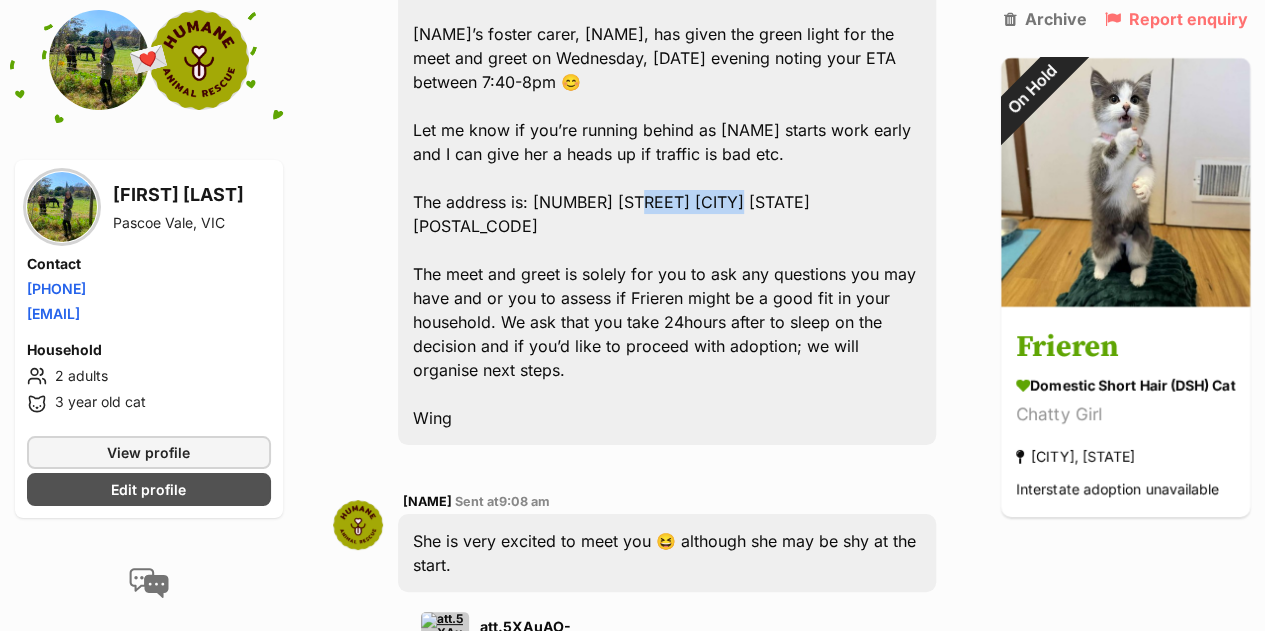 drag, startPoint x: 624, startPoint y: 154, endPoint x: 716, endPoint y: 149, distance: 92.13577 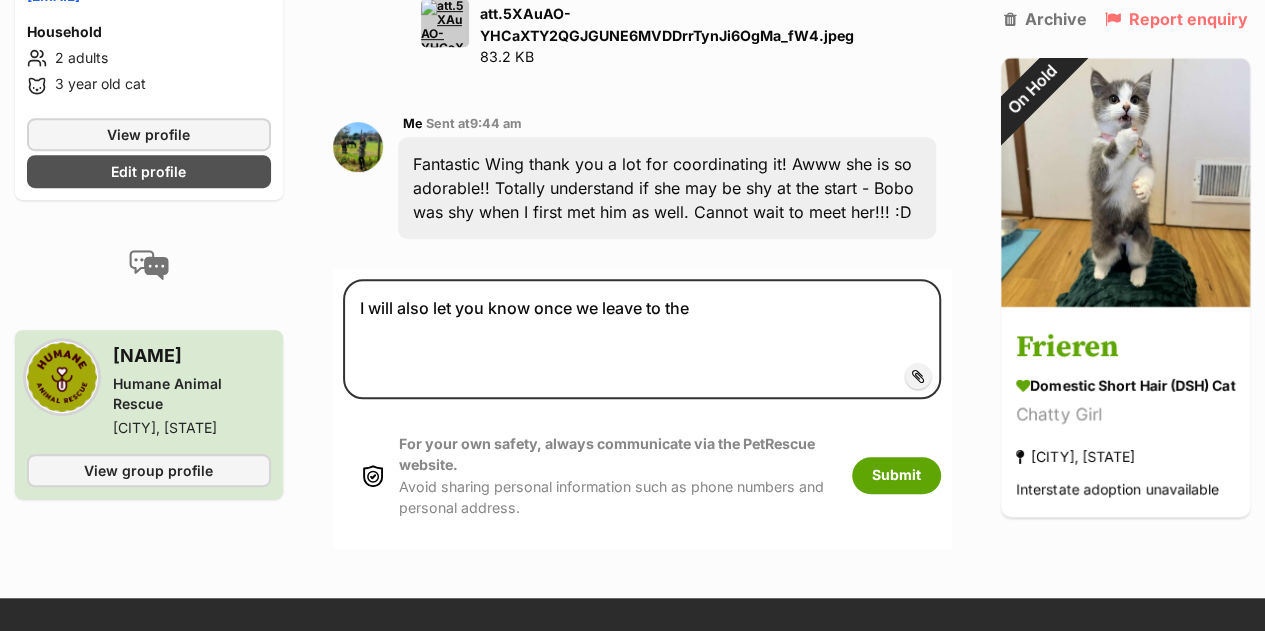 scroll, scrollTop: 4399, scrollLeft: 0, axis: vertical 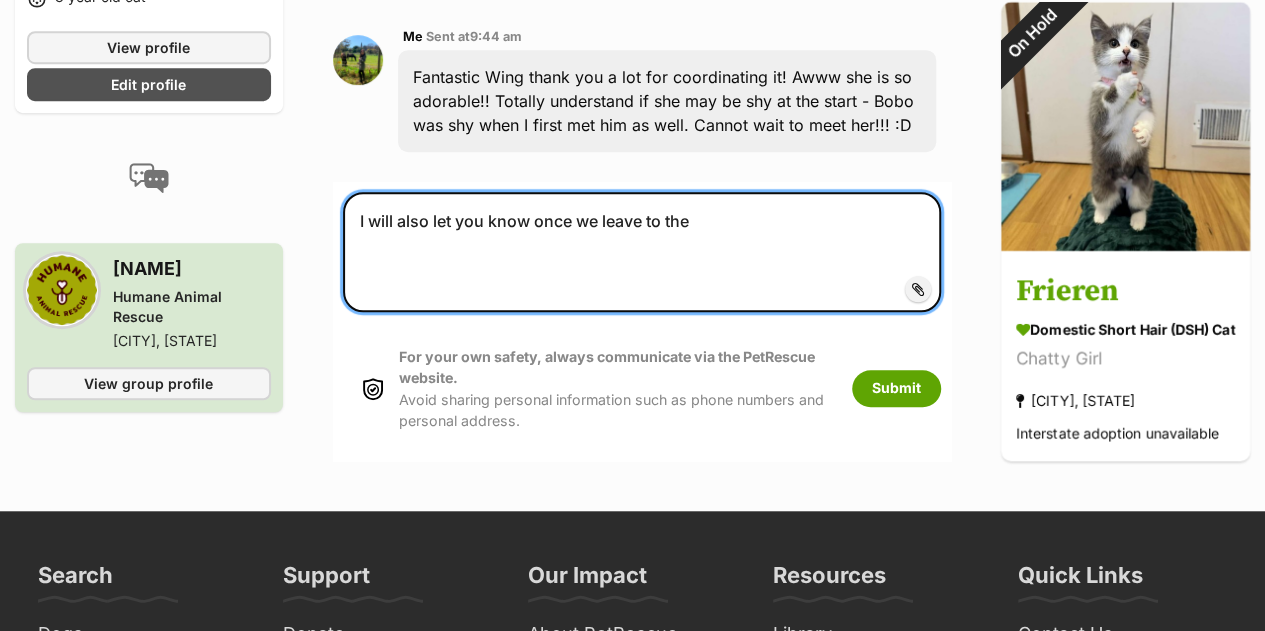 click on "I will also let you know once we leave to the" at bounding box center (642, 252) 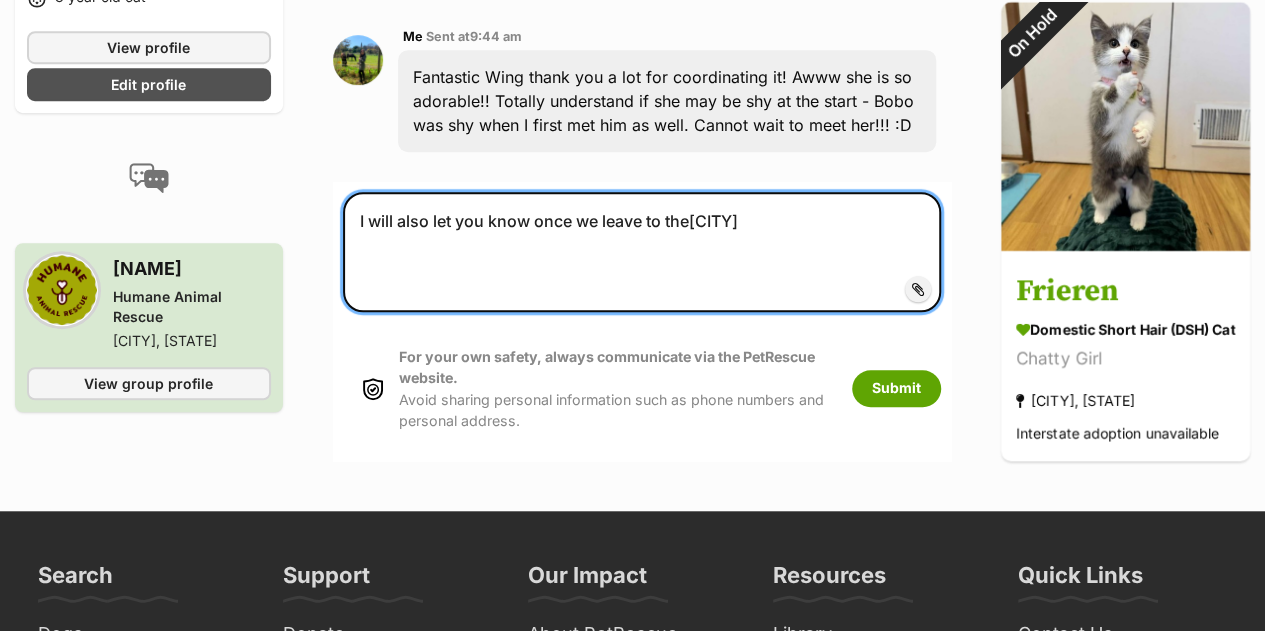 click on "I will also let you know once we leave to the[CITY]" at bounding box center [642, 252] 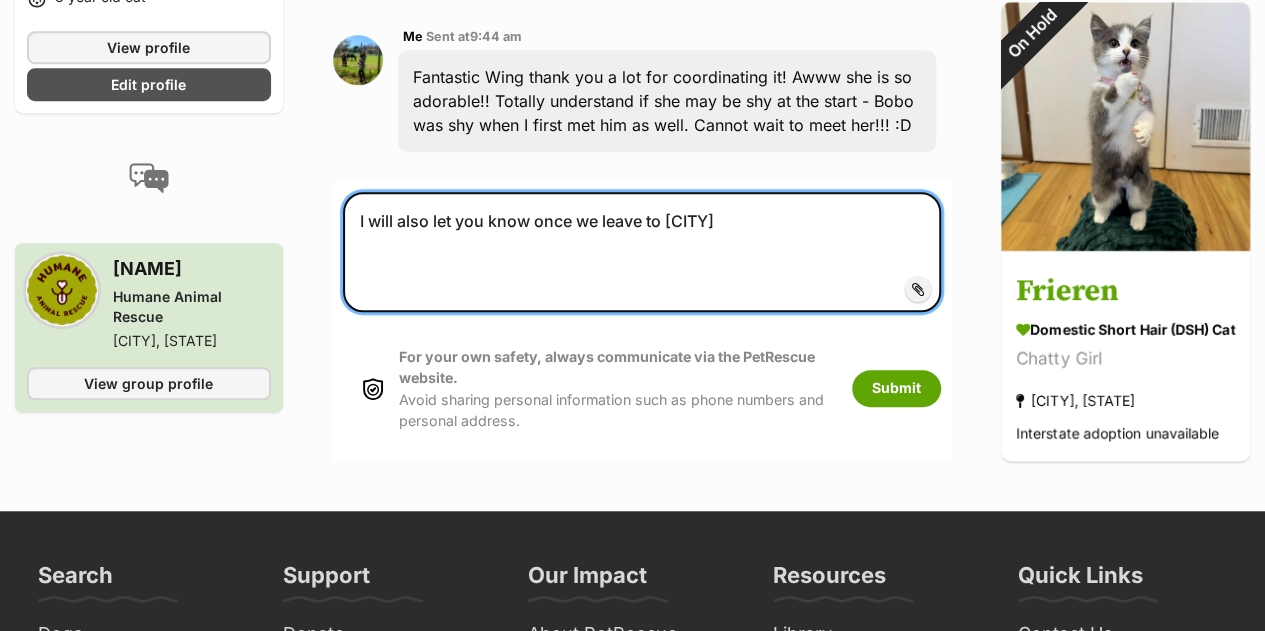 click on "I will also let you know once we leave to [CITY]" at bounding box center [642, 252] 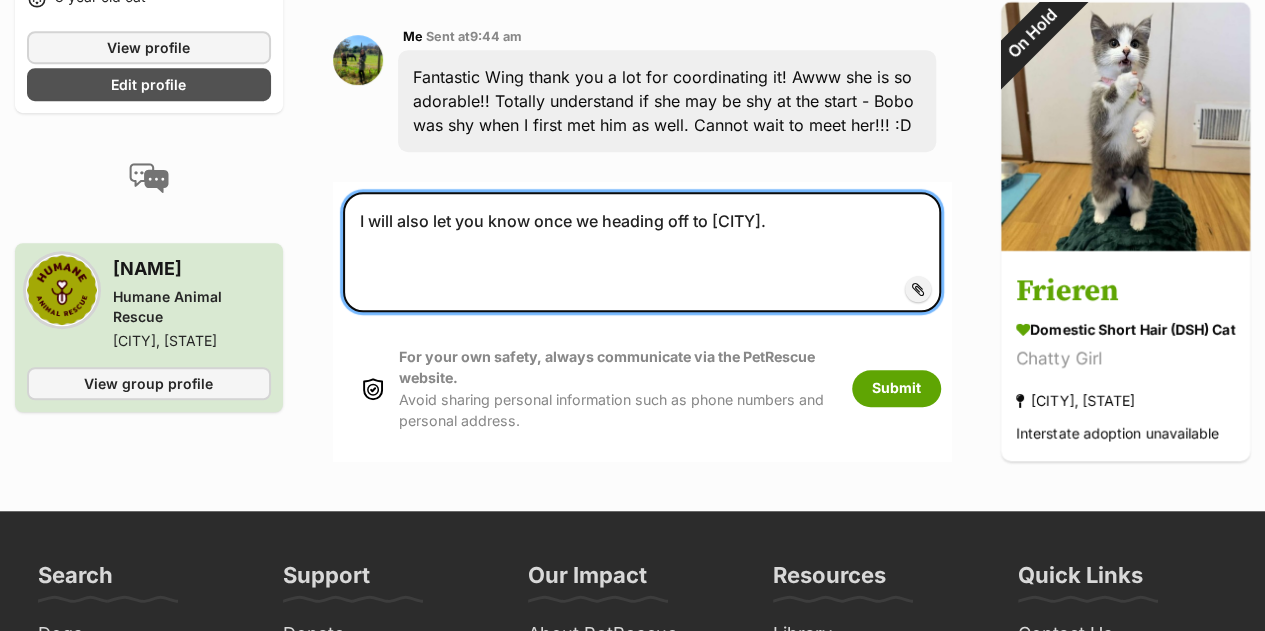 click on "I will also let you know once we heading off to [CITY]." at bounding box center [642, 252] 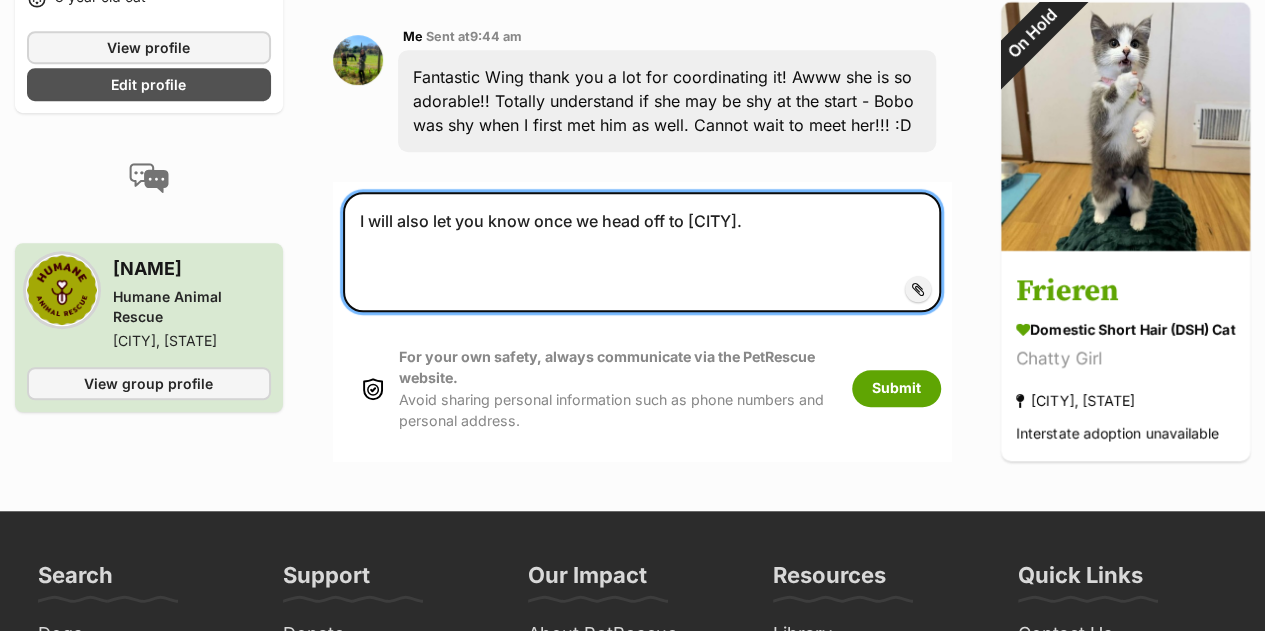 click on "I will also let you know once we head off to [CITY]." at bounding box center [642, 252] 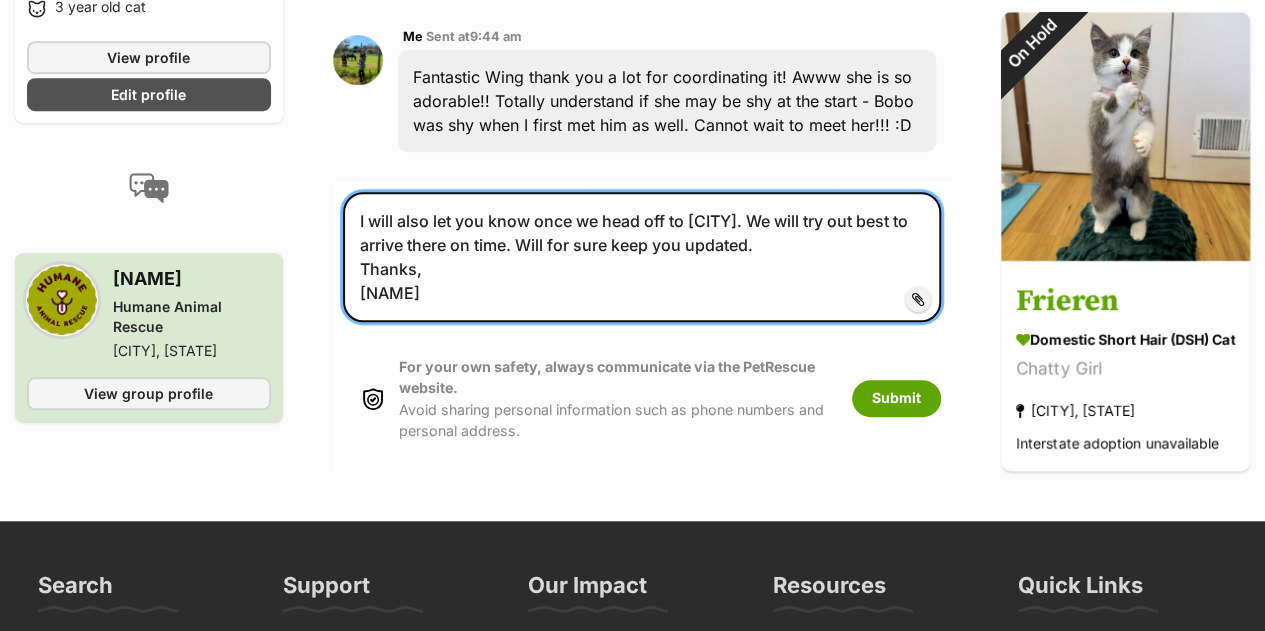 click on "I will also let you know once we head off to [CITY]. We will try out best to arrive there on time. Will for sure keep you updated.
Thanks,
[NAME]" at bounding box center (642, 257) 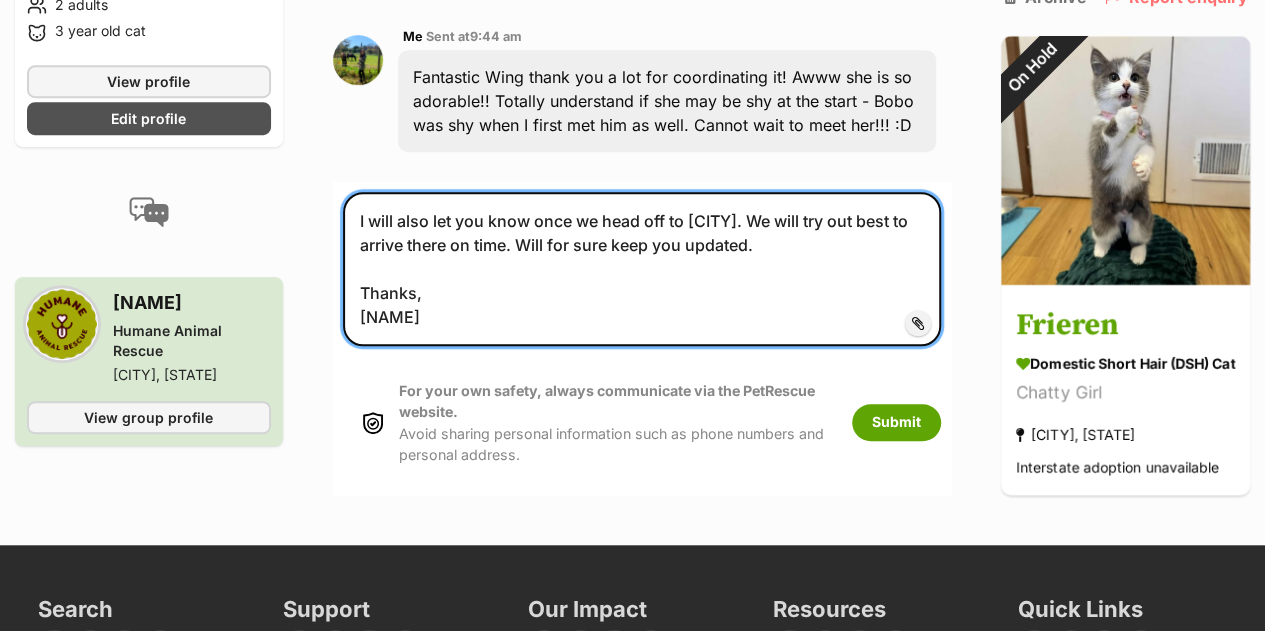 drag, startPoint x: 394, startPoint y: 147, endPoint x: 432, endPoint y: 151, distance: 38.209946 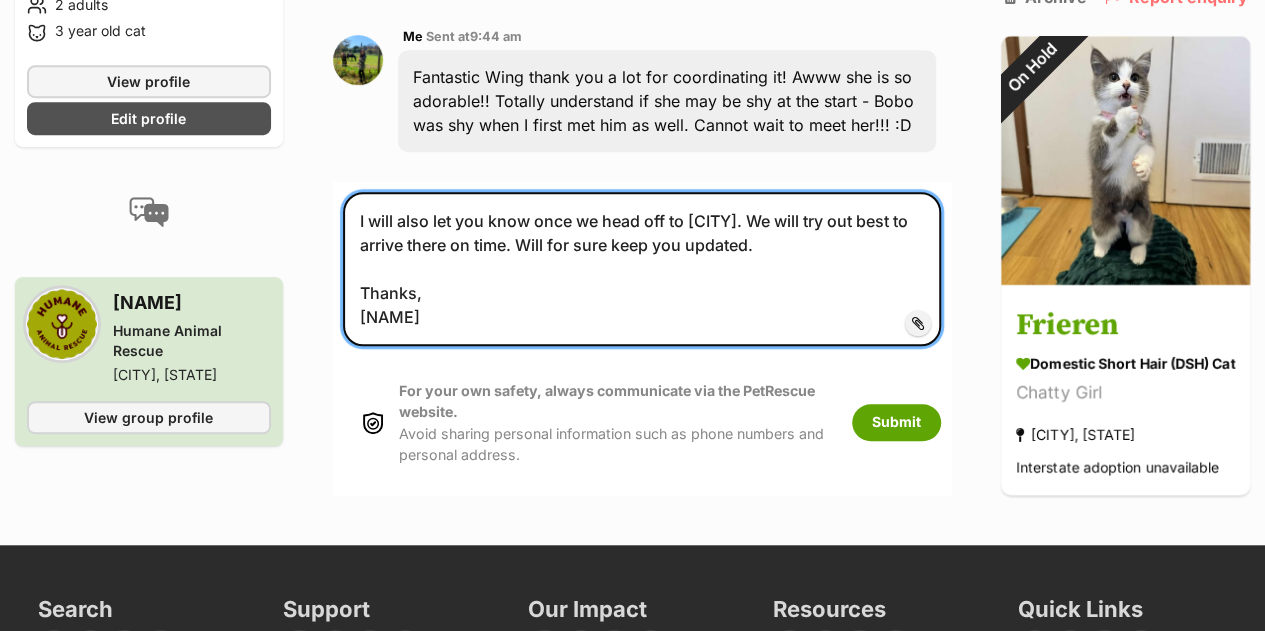 click on "I will also let you know once we head off to [CITY]. We will try out best to arrive there on time. Will for sure keep you updated.
Thanks,
[NAME]" at bounding box center [642, 269] 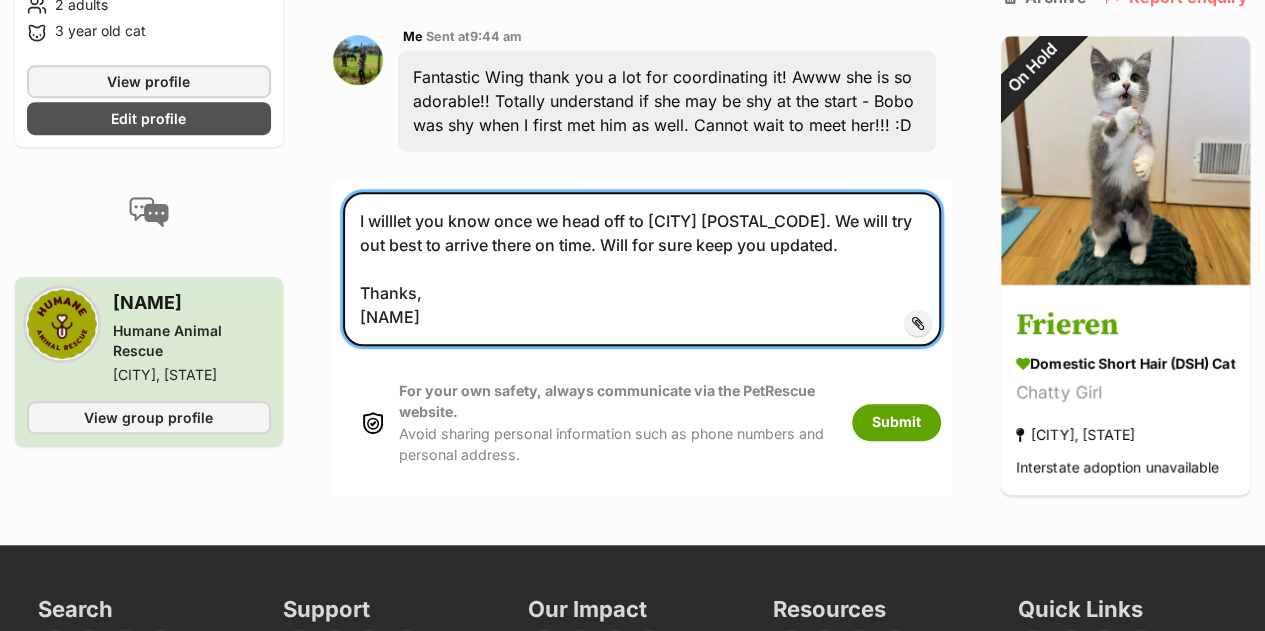drag, startPoint x: 584, startPoint y: 187, endPoint x: 684, endPoint y: 177, distance: 100.49876 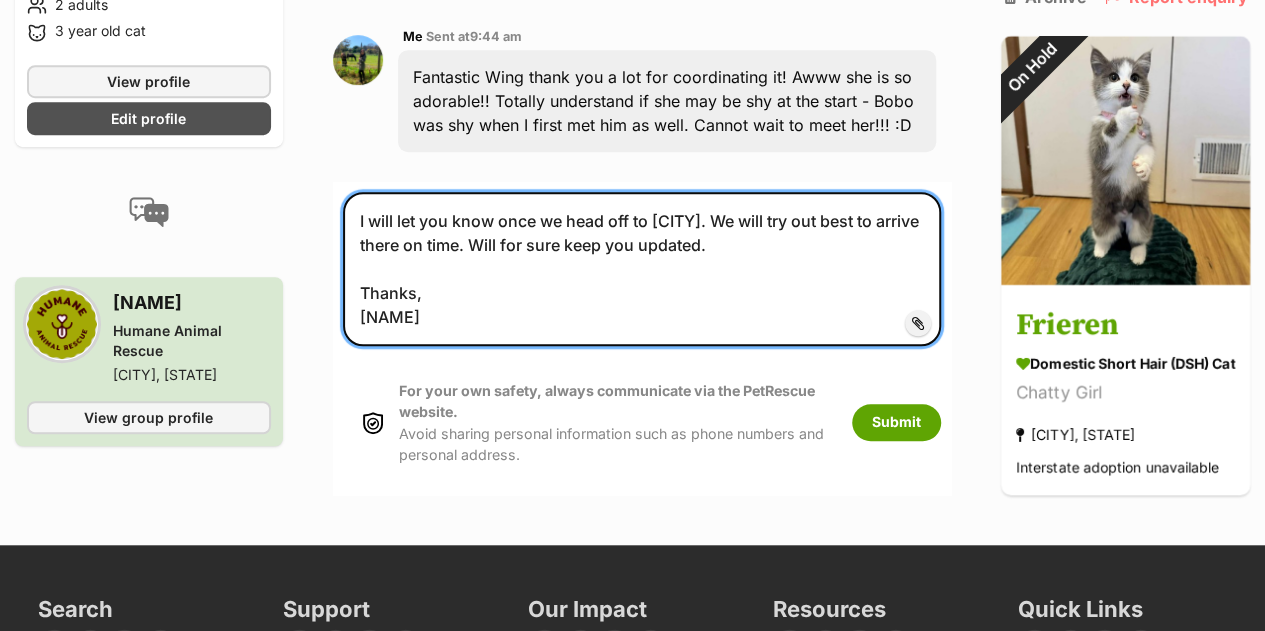 click on "I will let you know once we head off to [CITY]. We will try out best to arrive there on time. Will for sure keep you updated.
Thanks,
[NAME]" at bounding box center (642, 269) 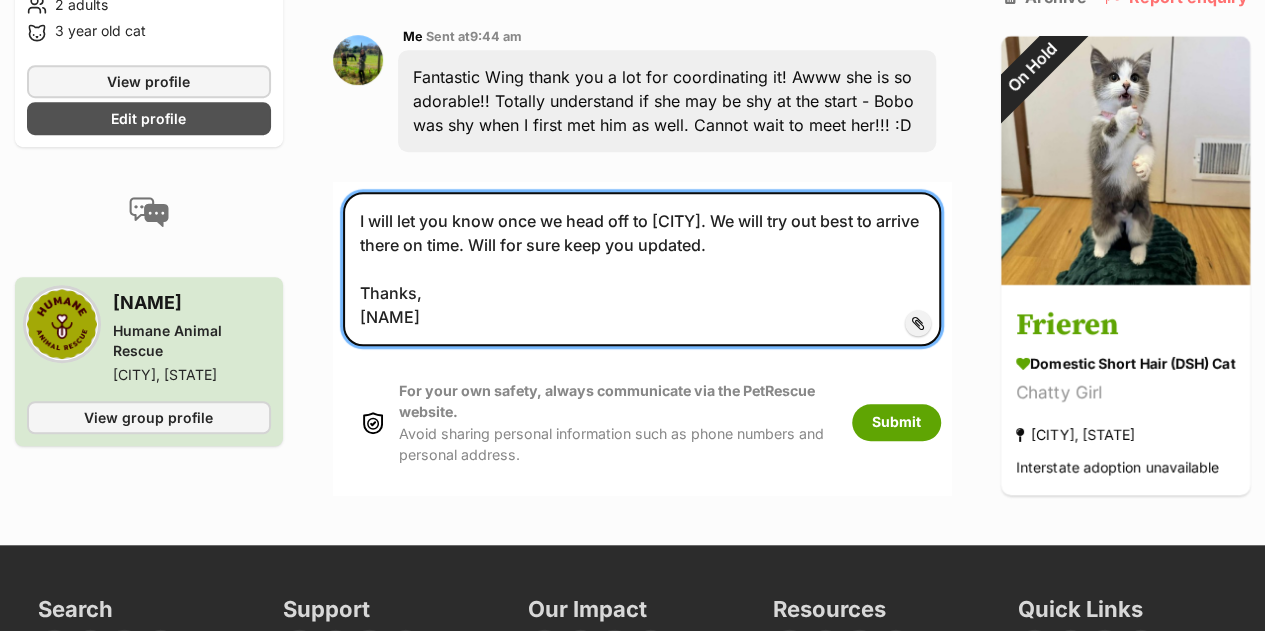 click on "I will let you know once we head off to [CITY]. We will try out best to arrive there on time. Will for sure keep you updated.
Thanks,
[NAME]" at bounding box center [642, 269] 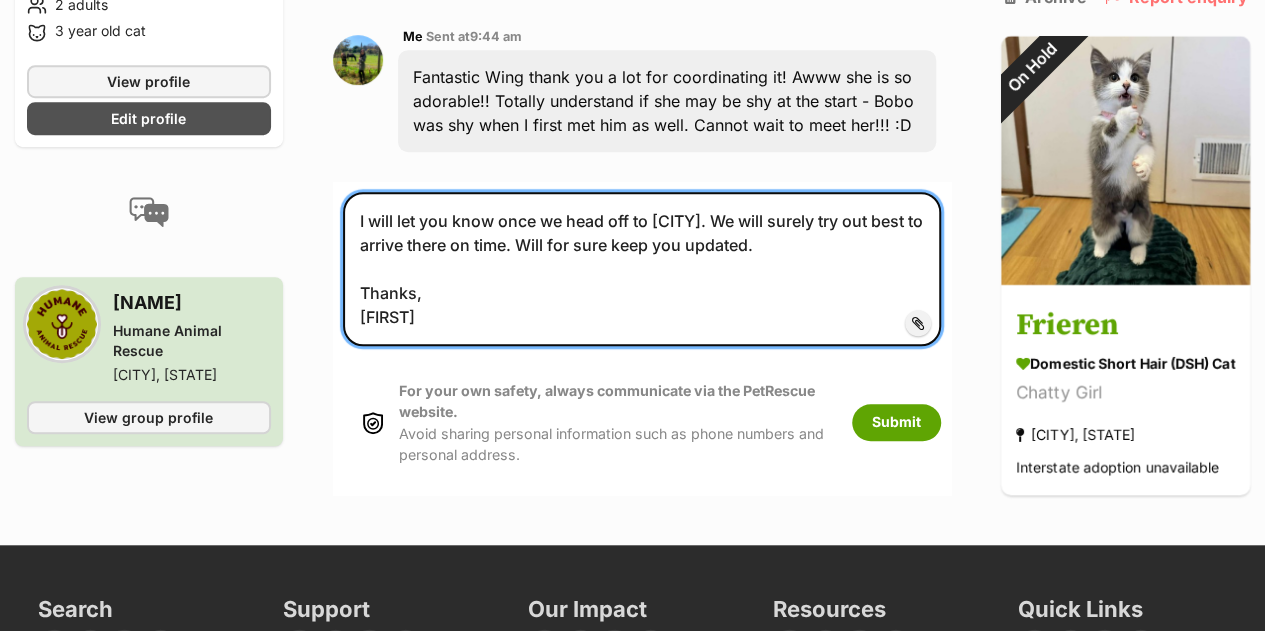 click on "I will let you know once we head off to [CITY]. We will surely try out best to arrive there on time. Will for sure keep you updated.
Thanks,
[FIRST]" at bounding box center [642, 269] 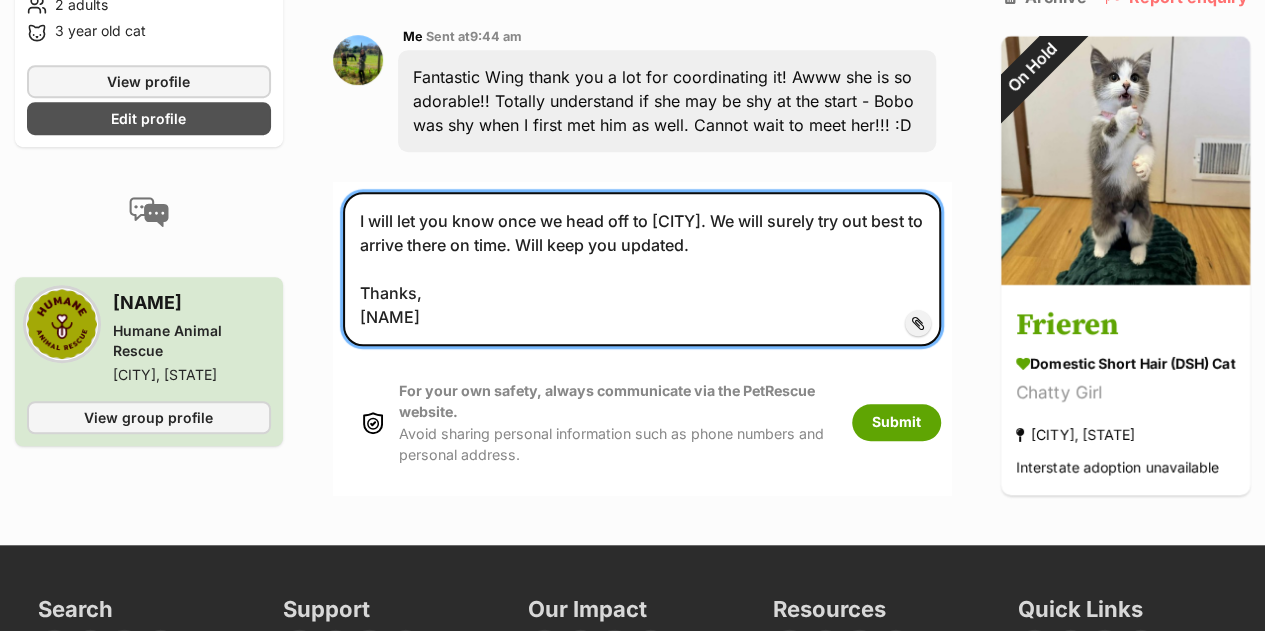 click on "I will let you know once we head off to [CITY]. We will surely try out best to arrive there on time. Will keep you updated.
Thanks,
[NAME]" at bounding box center [642, 269] 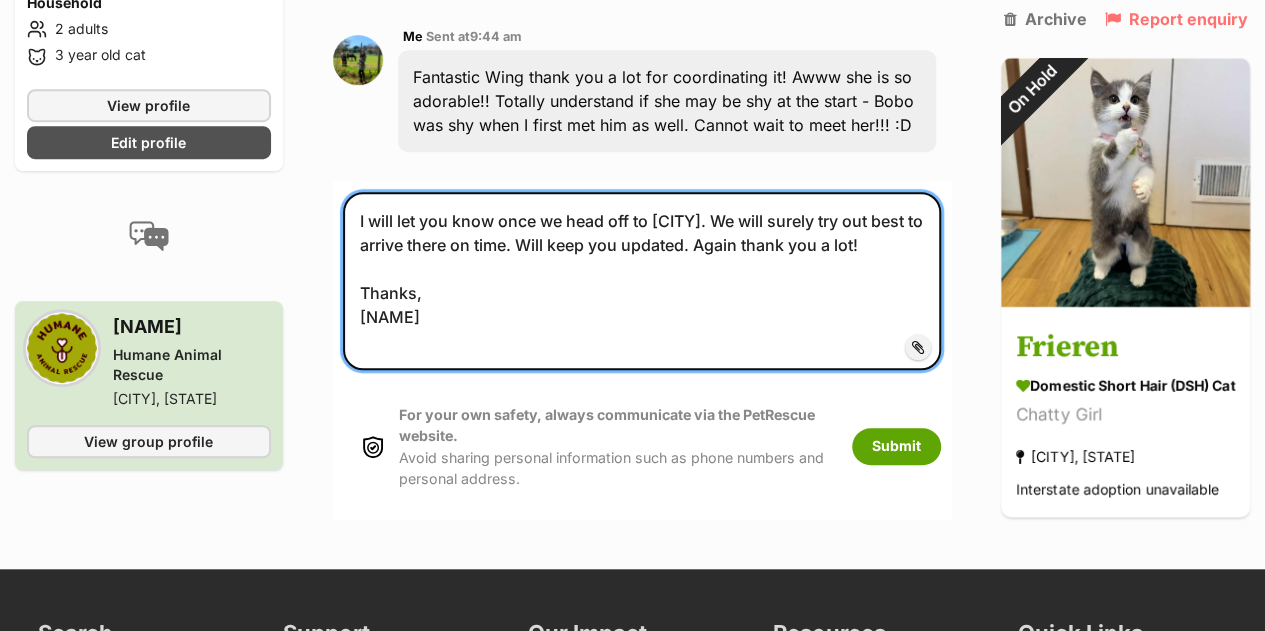 drag, startPoint x: 880, startPoint y: 173, endPoint x: 922, endPoint y: 179, distance: 42.426407 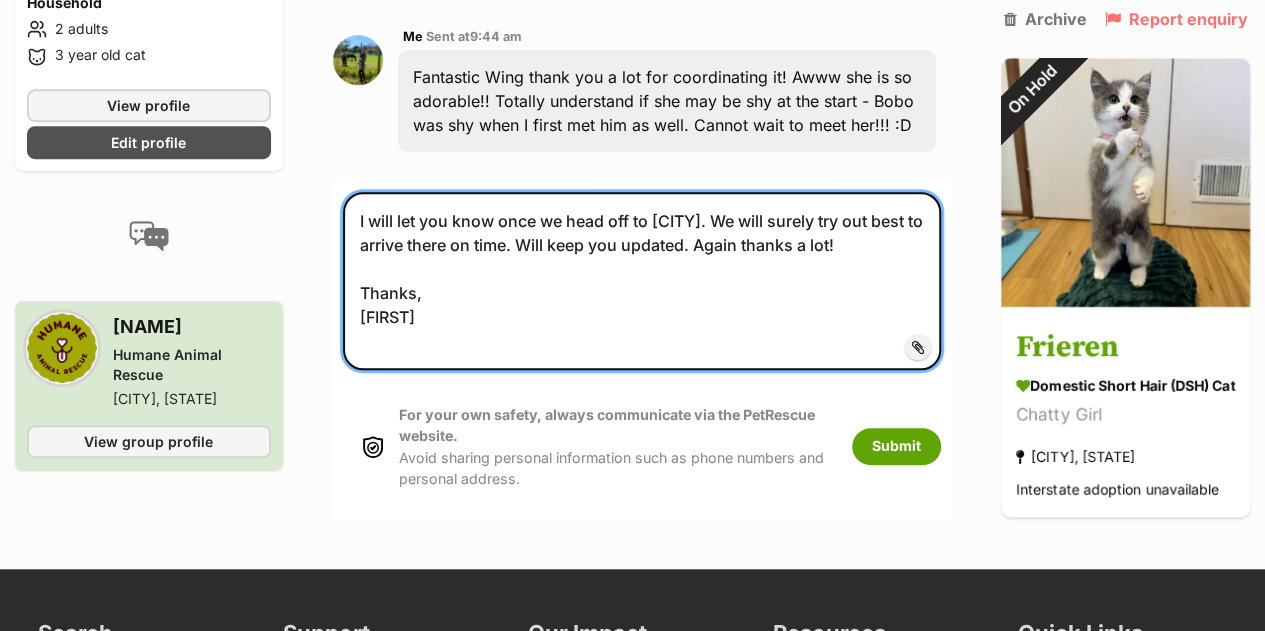 click on "I will let you know once we head off to [CITY]. We will surely try out best to arrive there on time. Will keep you updated. Again thanks a lot!
Thanks,
[FIRST]" at bounding box center (642, 281) 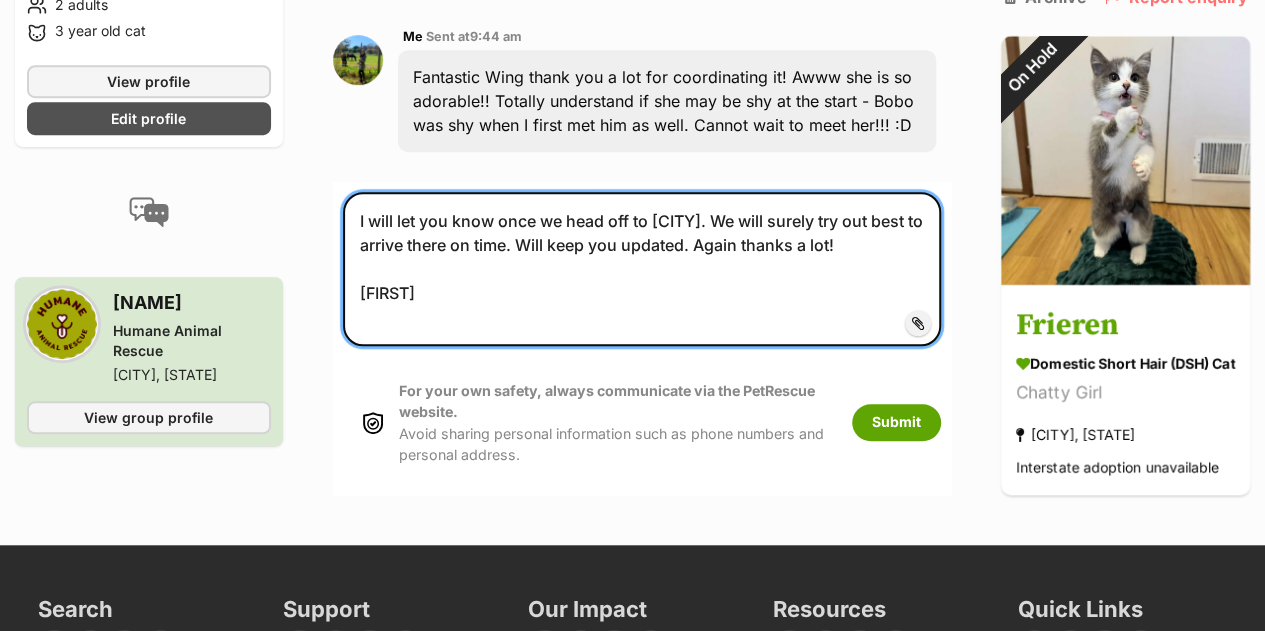 drag, startPoint x: 784, startPoint y: 175, endPoint x: 901, endPoint y: 193, distance: 118.37652 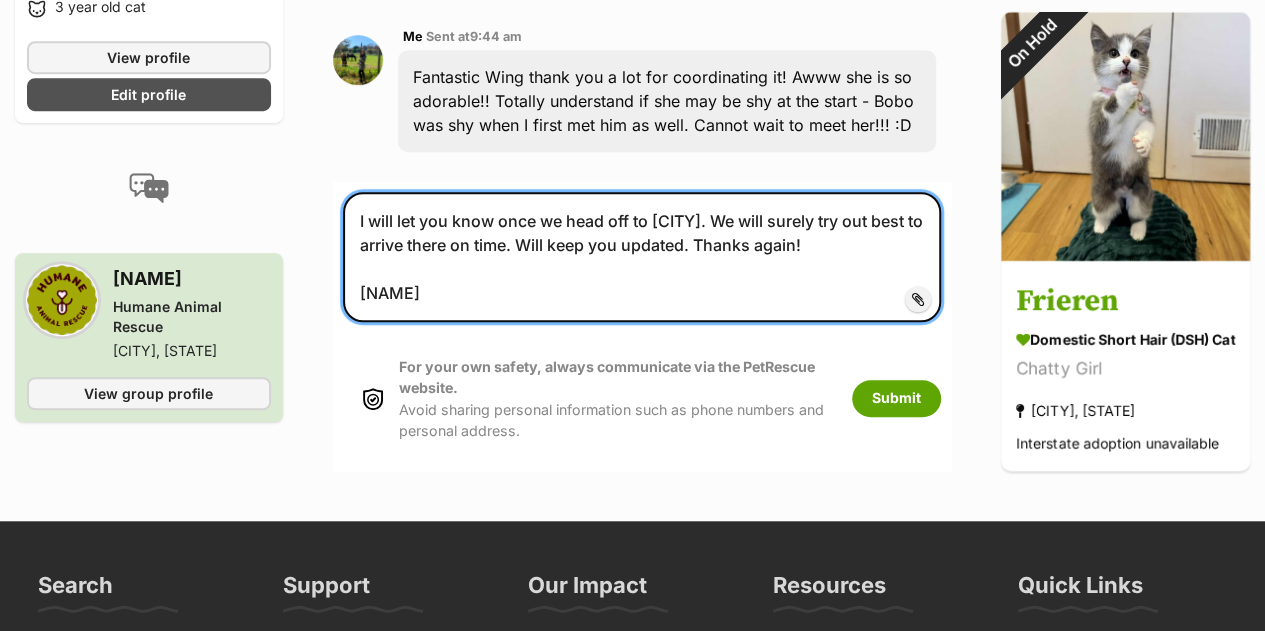 click on "I will let you know once we head off to [CITY]. We will surely try out best to arrive there on time. Will keep you updated. Thanks again!
[NAME]" at bounding box center [642, 257] 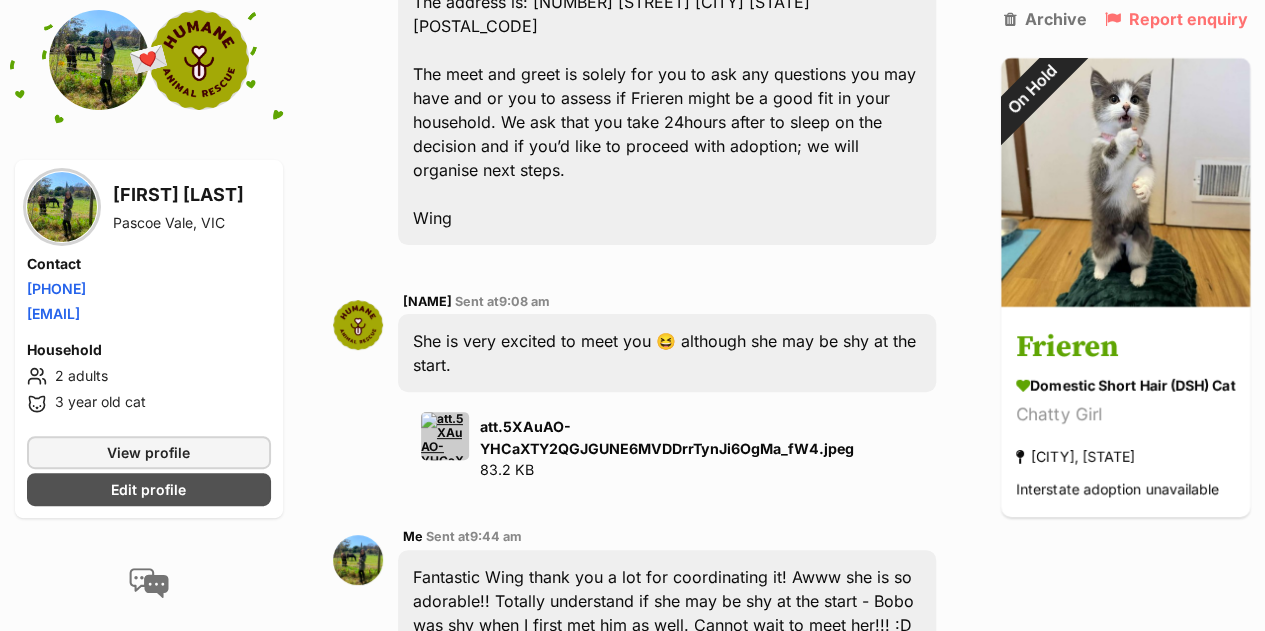 scroll, scrollTop: 4399, scrollLeft: 0, axis: vertical 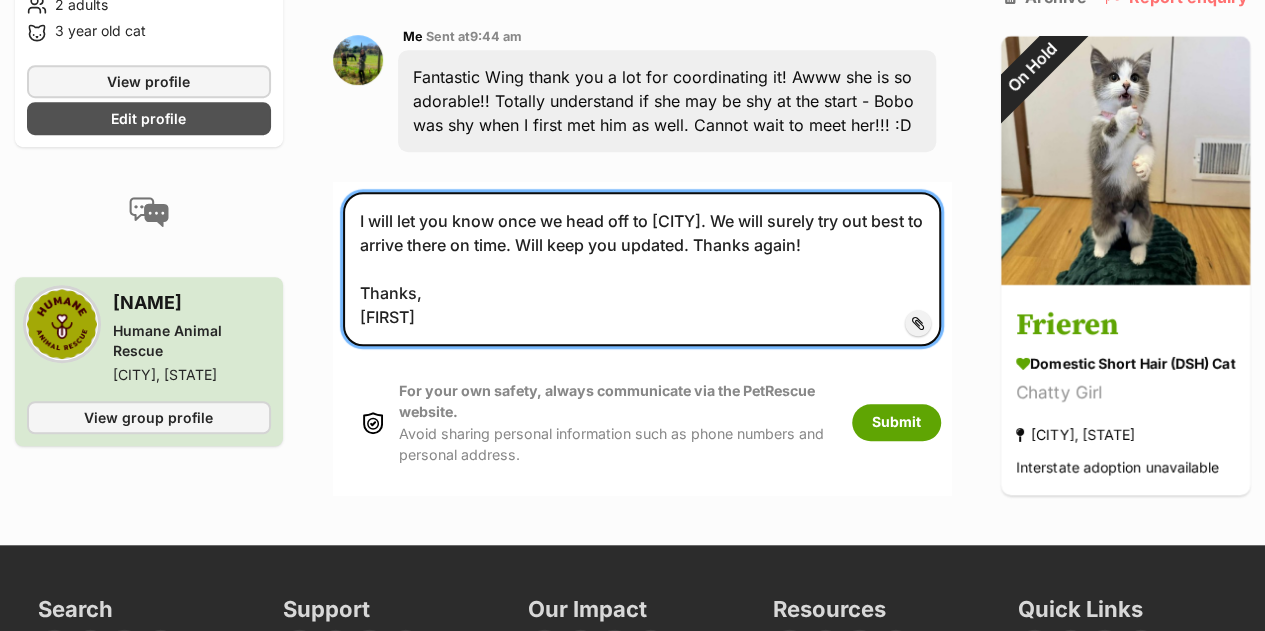 click on "I will let you know once we head off to [CITY]. We will surely try out best to arrive there on time. Will keep you updated. Thanks again!
Thanks,
[FIRST]" at bounding box center [642, 269] 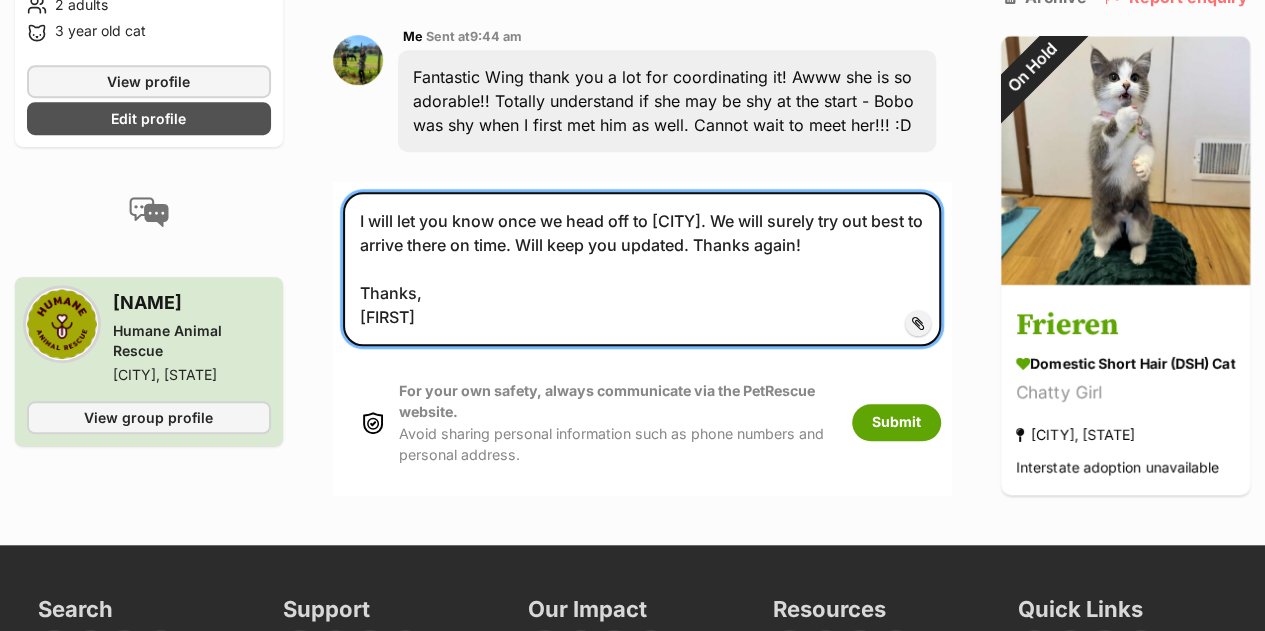 click on "I will let you know once we head off to [CITY]. We will surely try out best to arrive there on time. Will keep you updated. Thanks again!
Thanks,
[FIRST]" at bounding box center [642, 269] 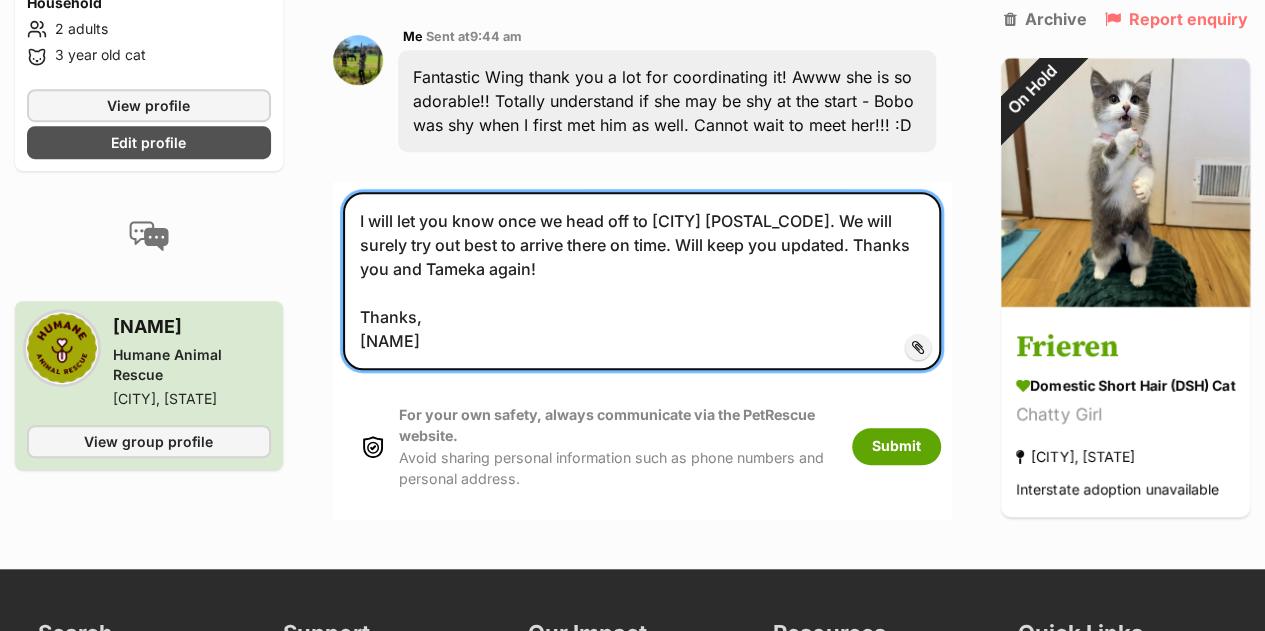 drag, startPoint x: 518, startPoint y: 185, endPoint x: 418, endPoint y: 197, distance: 100.71743 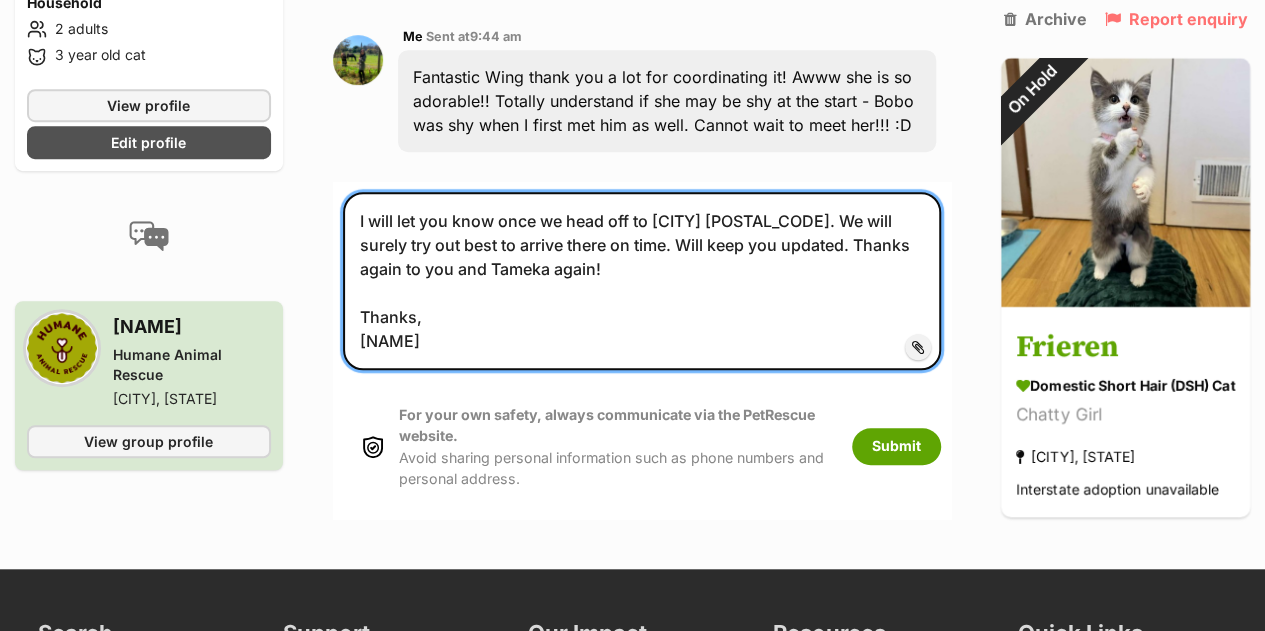 drag, startPoint x: 538, startPoint y: 197, endPoint x: 484, endPoint y: 203, distance: 54.33231 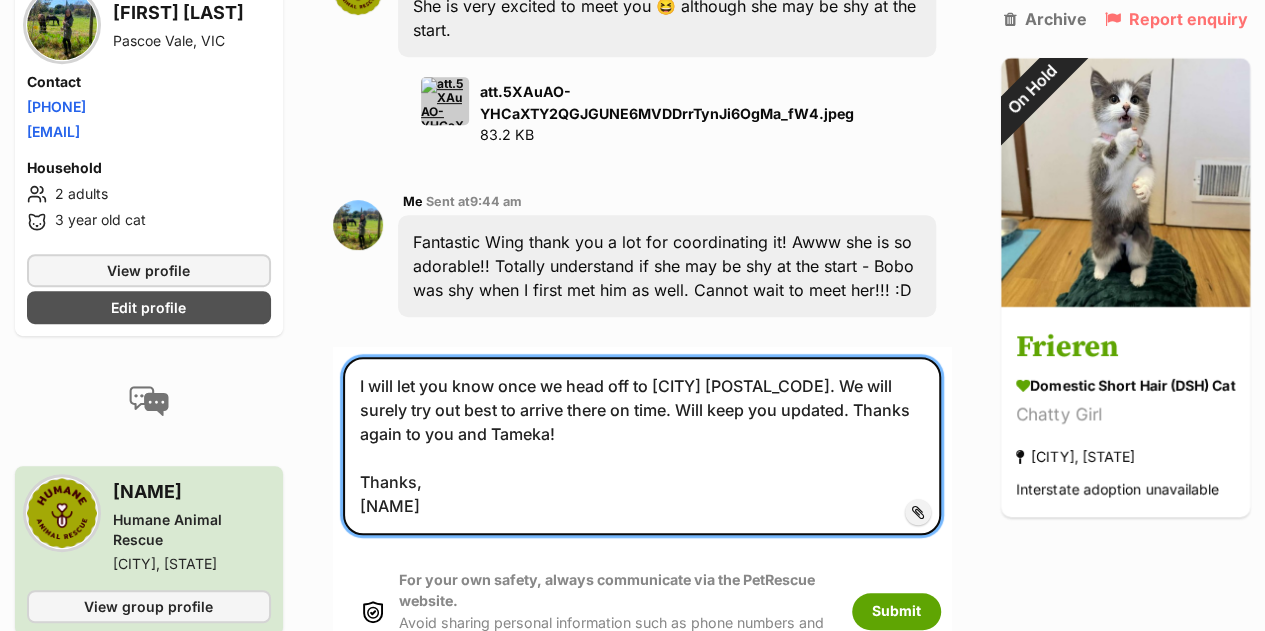 scroll, scrollTop: 4399, scrollLeft: 0, axis: vertical 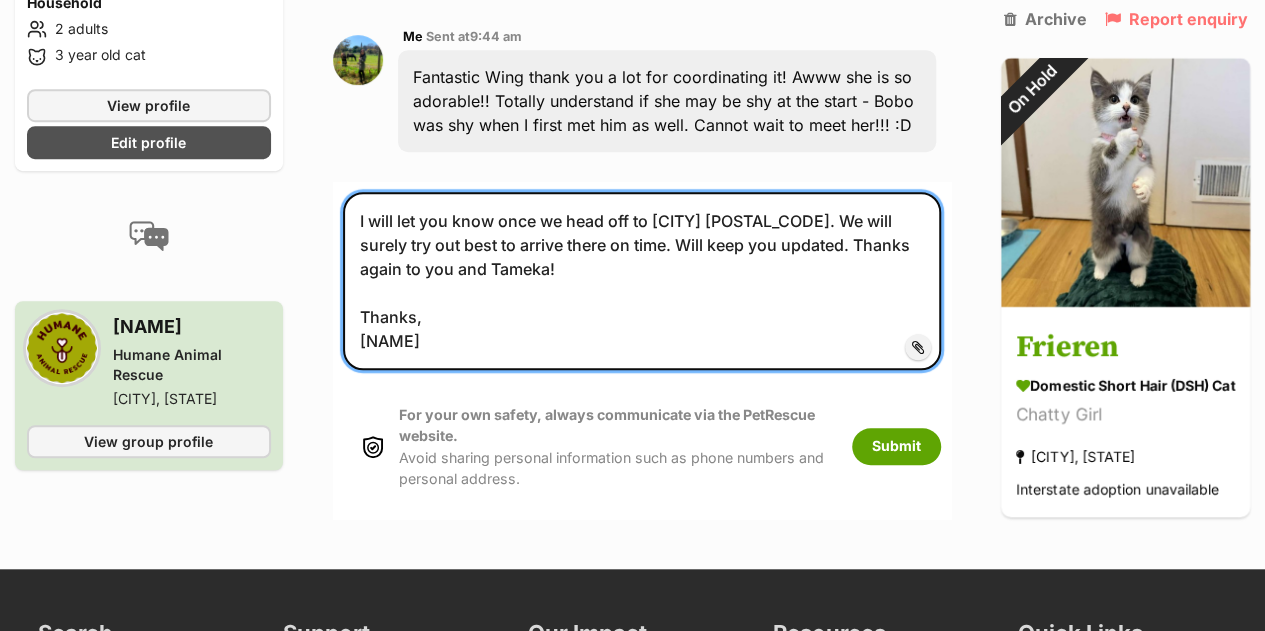 type on "I will let you know once we head off to [CITY] [POSTAL_CODE]. We will surely try out best to arrive there on time. Will keep you updated. Thanks again to you and Tameka!
Thanks,
[NAME]" 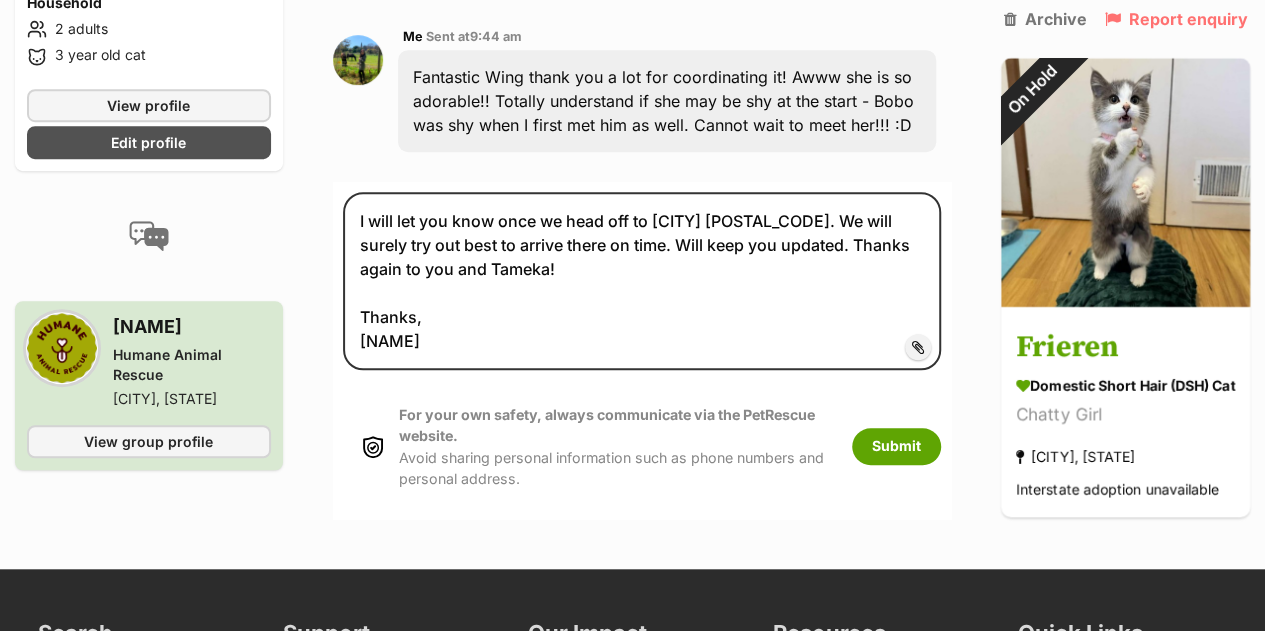 click on "Donate
PetRescue home
My account
[FIRST] [LAST]
Edit profile
Log out
Pet alerts
Pet alert matches
Account settings
Change password
Dogs
Find a dog on PetRescue
View all dogs
Browse all of the doggos looking for a home
Senior dogs
Fill their golden years with love and happiness
Bonded pets
Dogs that need to be adopted together
Dogs looking for foster care
Dogs looking for a temporary home
Dog adoption assistance
How to set up an adopter profile
A guide to setting up your account
Pet adoption tips
Tips to boost your pet search
Creating and managing pet alerts
Get notified about a pawfect match!
Do you speak dog?
VIC" at bounding box center [632, -1377] 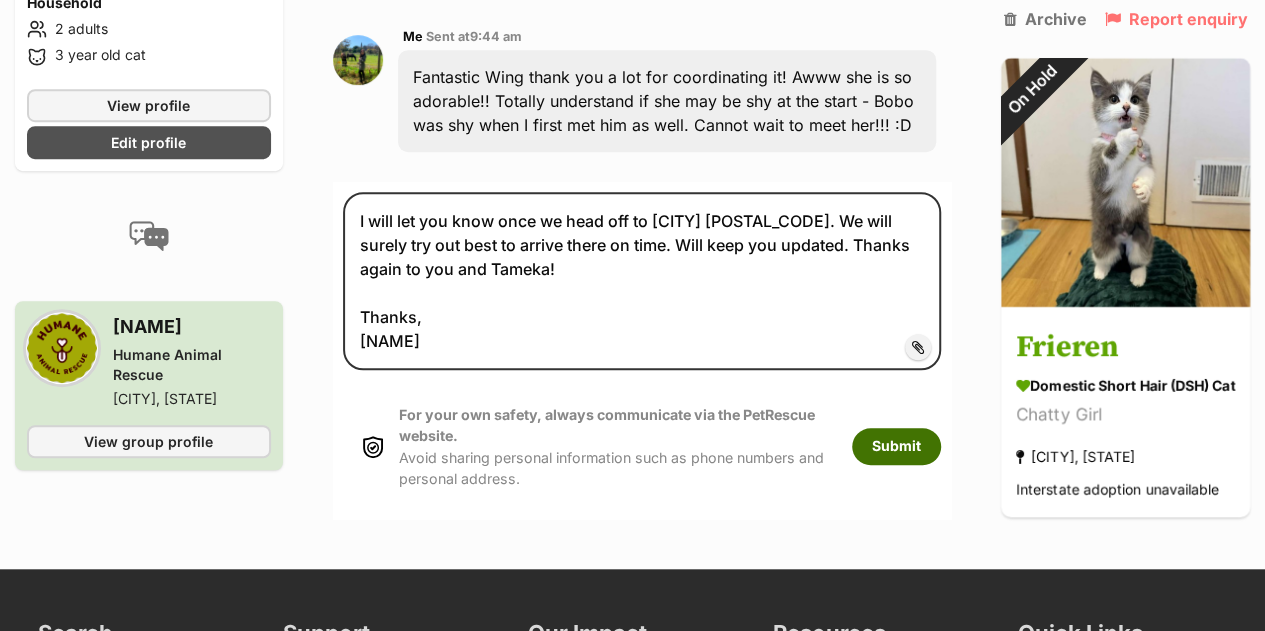 click on "Submit" at bounding box center [896, 446] 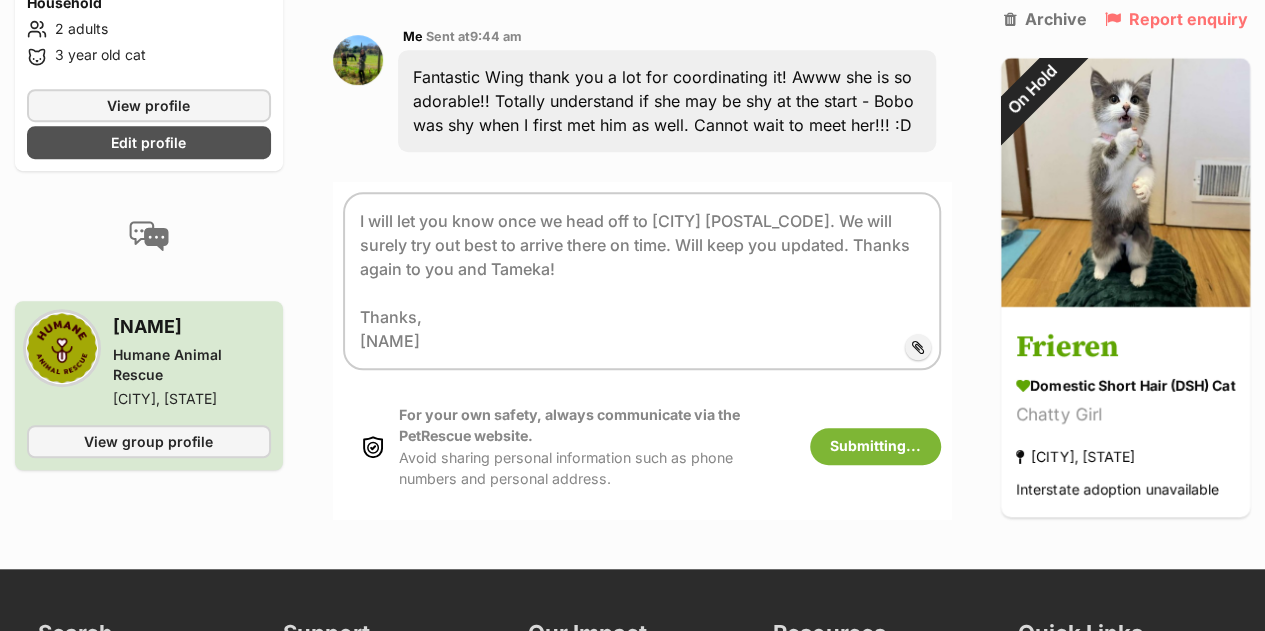 scroll, scrollTop: 4244, scrollLeft: 0, axis: vertical 